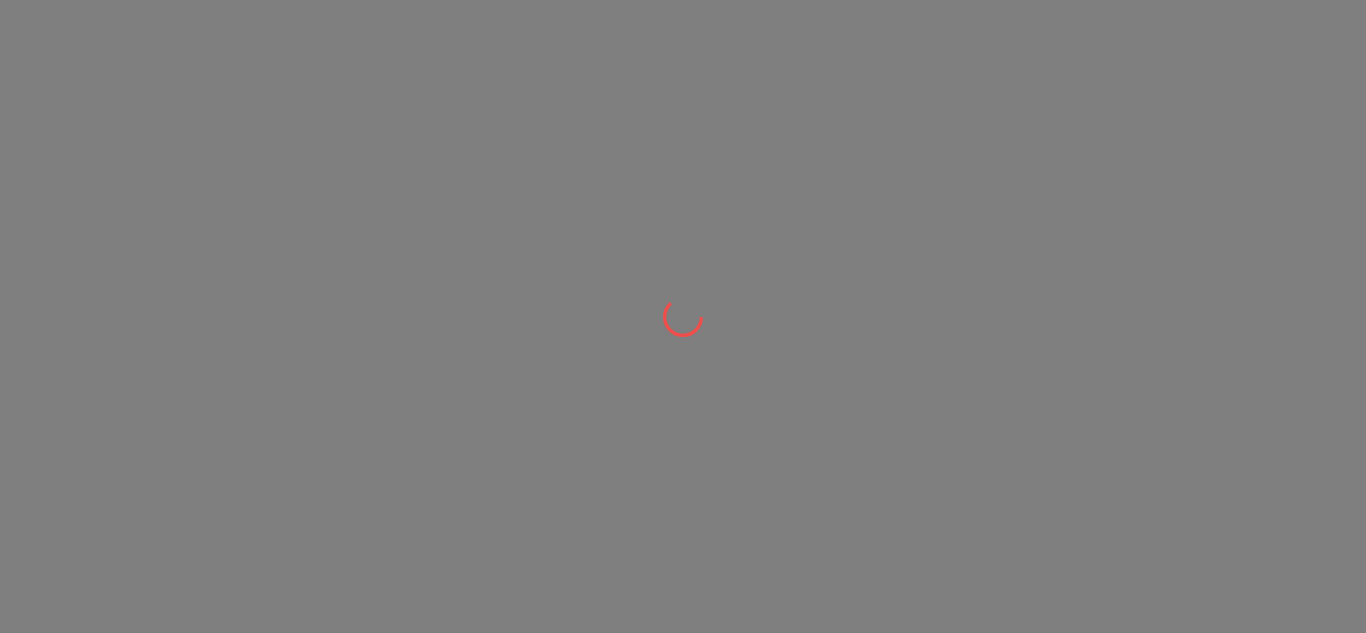 scroll, scrollTop: 0, scrollLeft: 0, axis: both 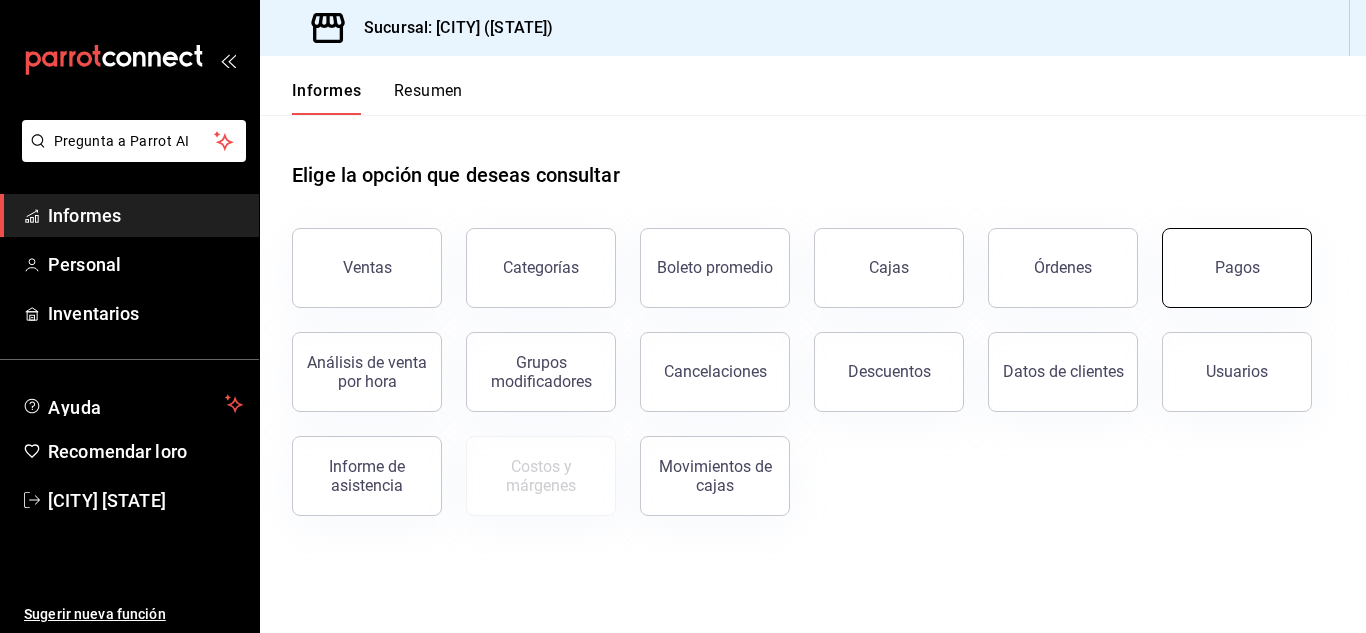 click on "Pagos" at bounding box center (1237, 267) 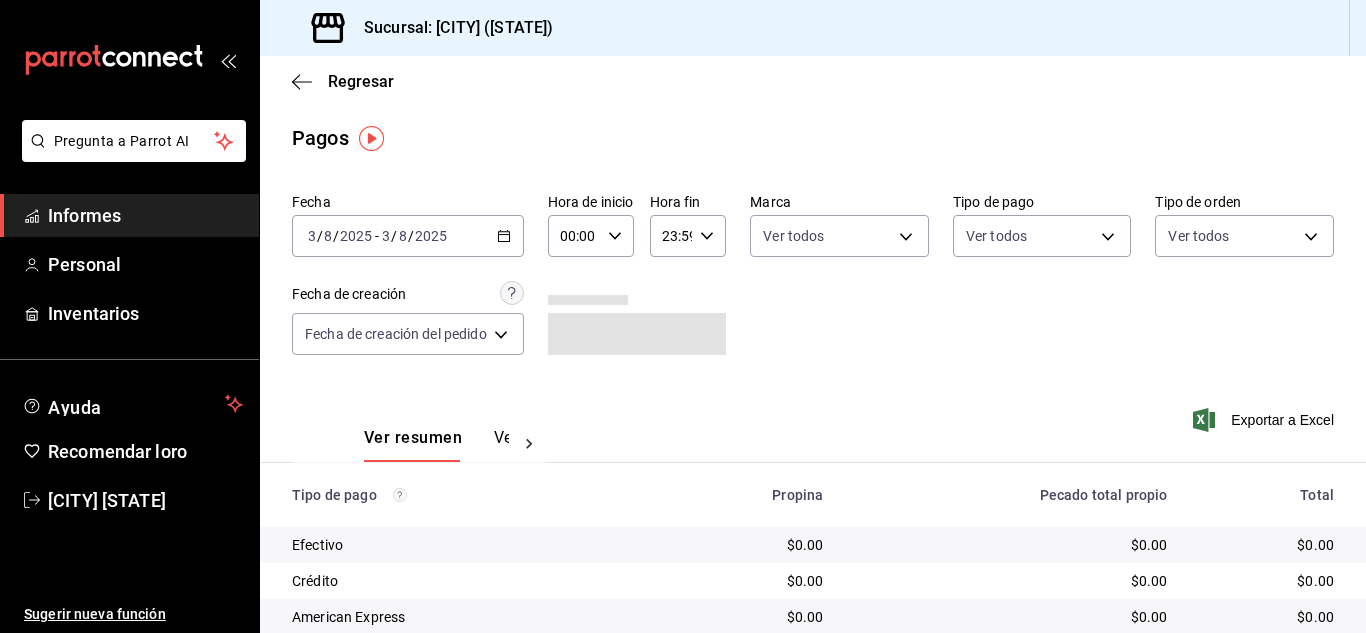 click 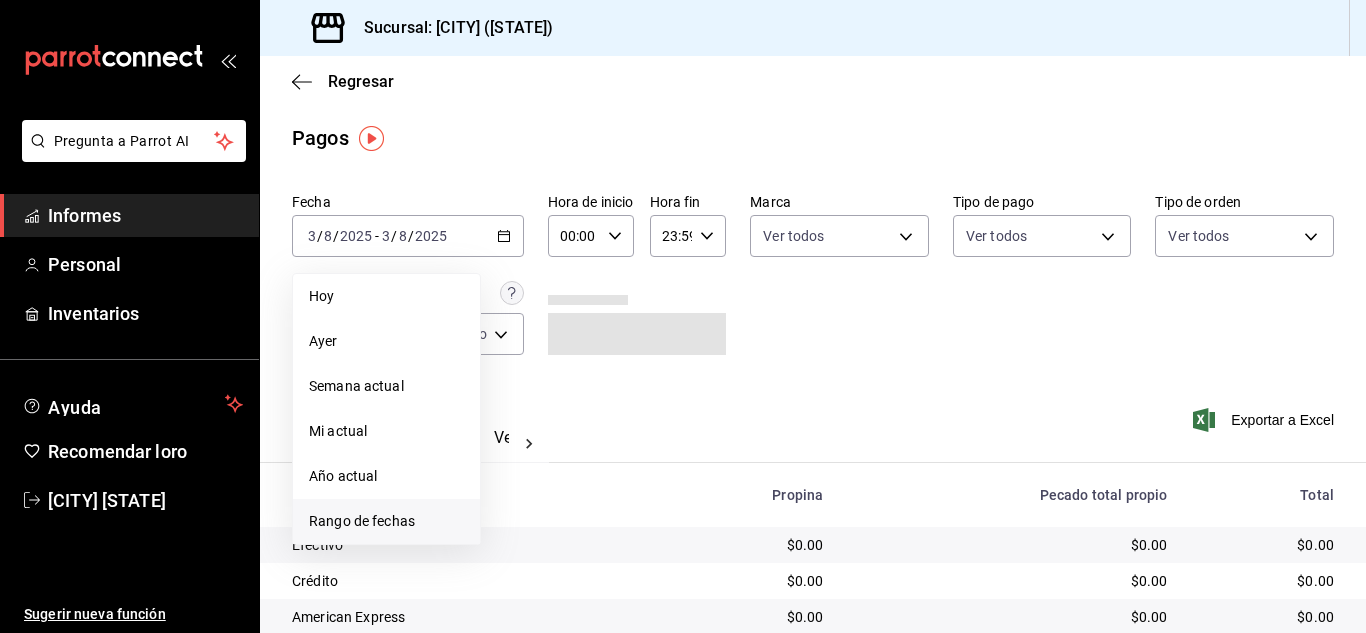 click on "Rango de fechas" at bounding box center [362, 521] 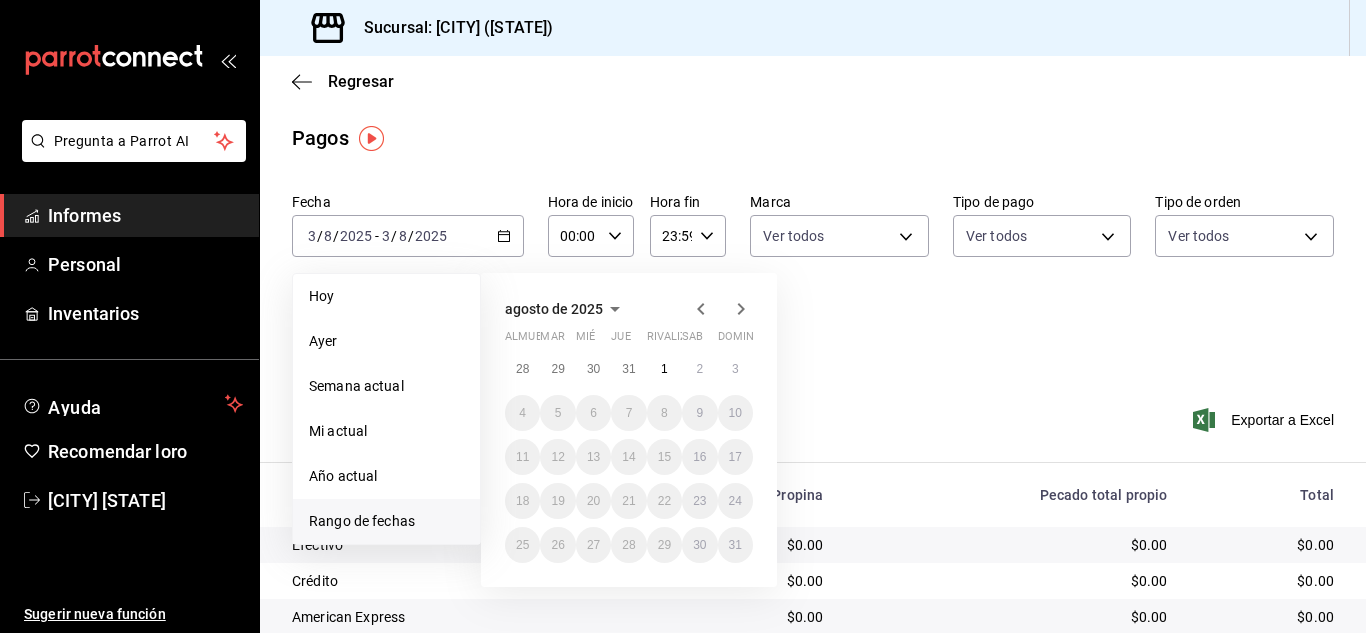 click on "00:00 Hora de inicio" at bounding box center [591, 236] 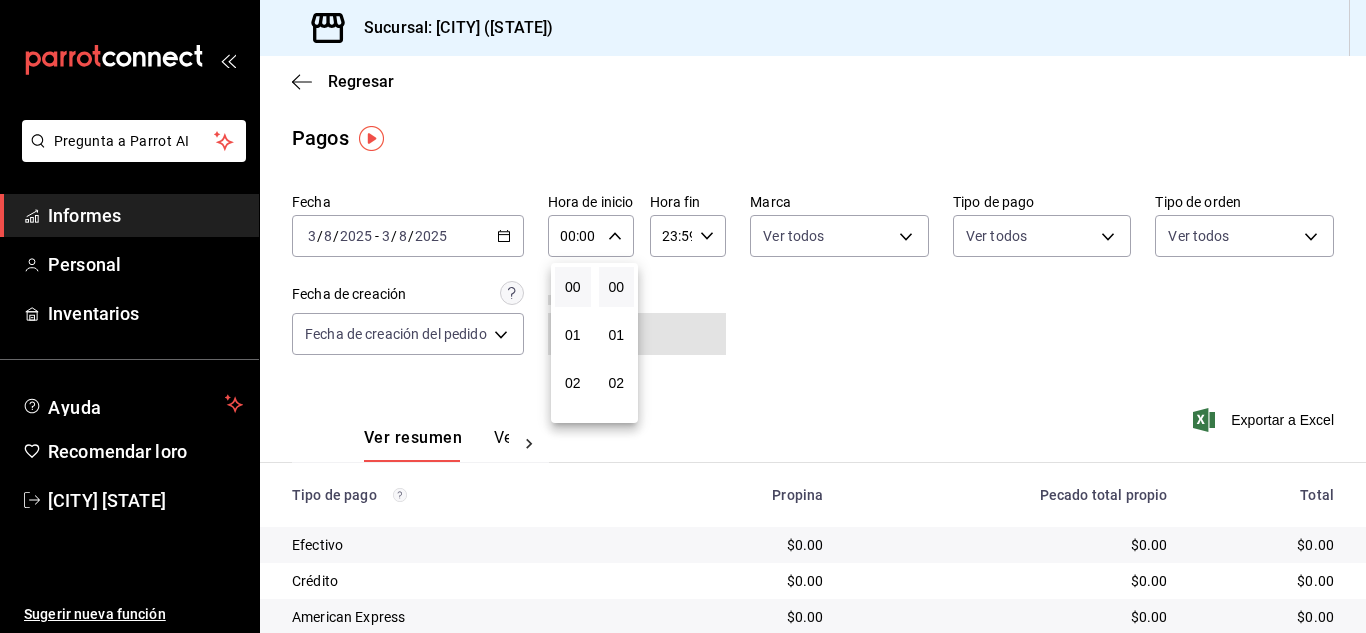 click at bounding box center (683, 316) 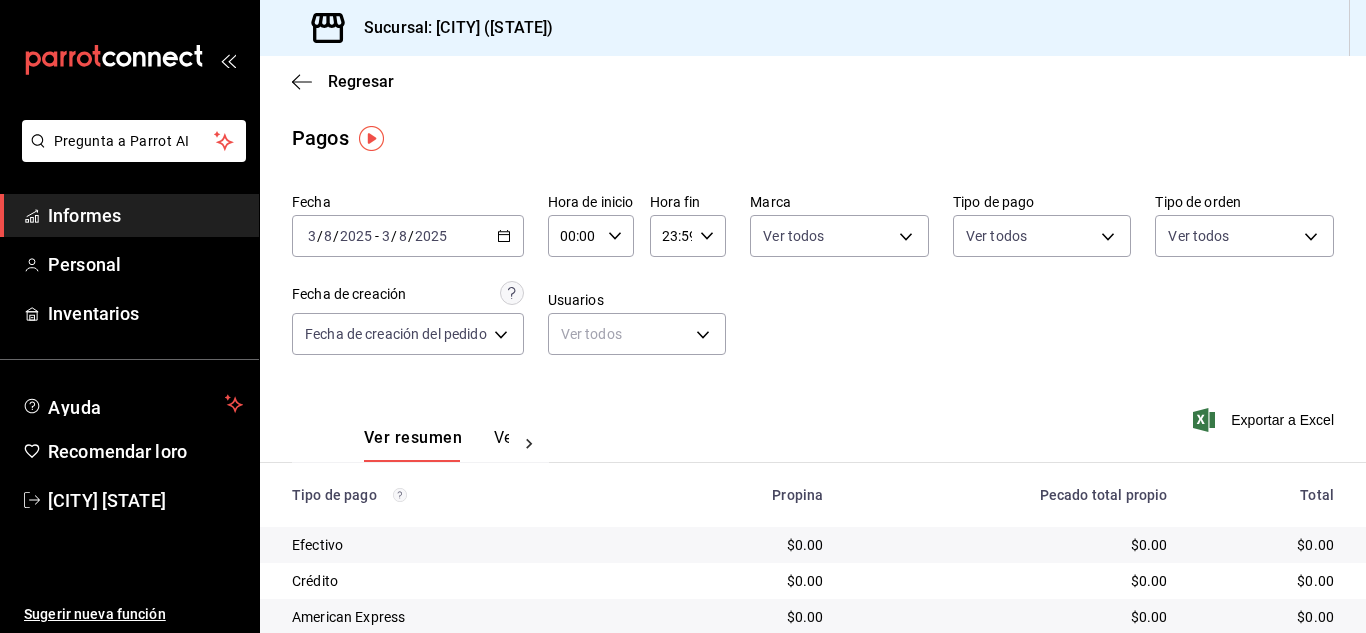 click 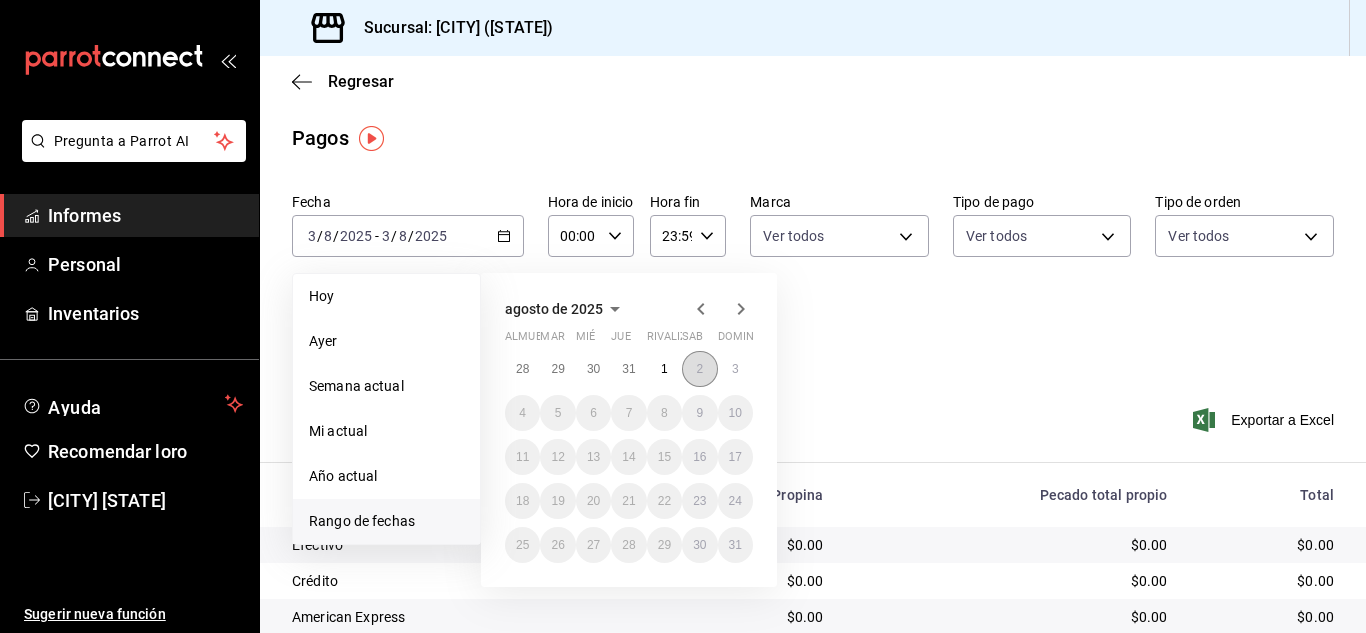 click on "2" at bounding box center (699, 369) 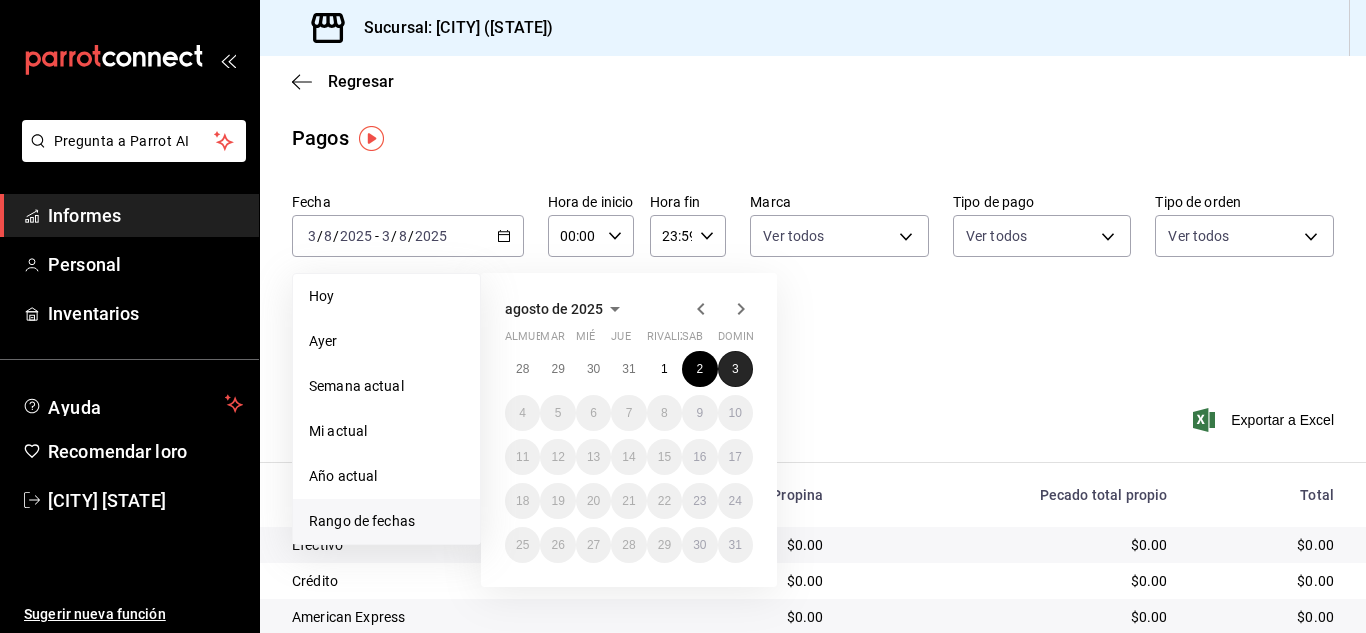 click on "3" at bounding box center [735, 369] 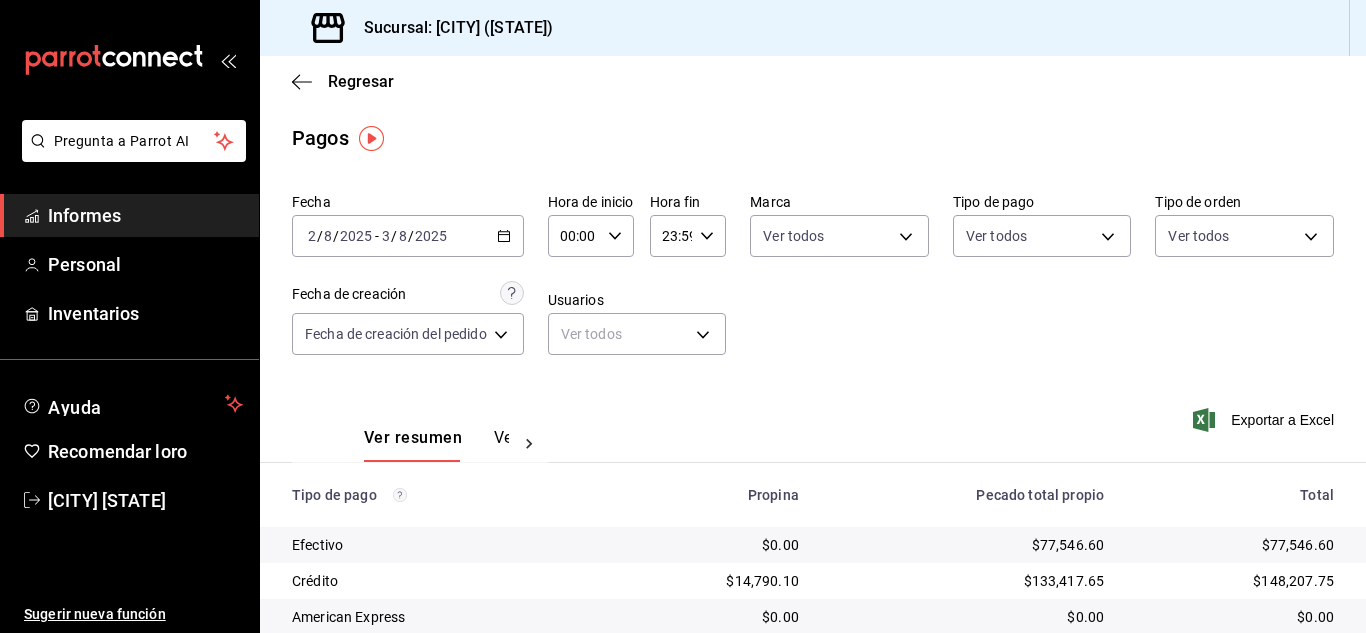 click on "00:00 Hora de inicio" at bounding box center [591, 236] 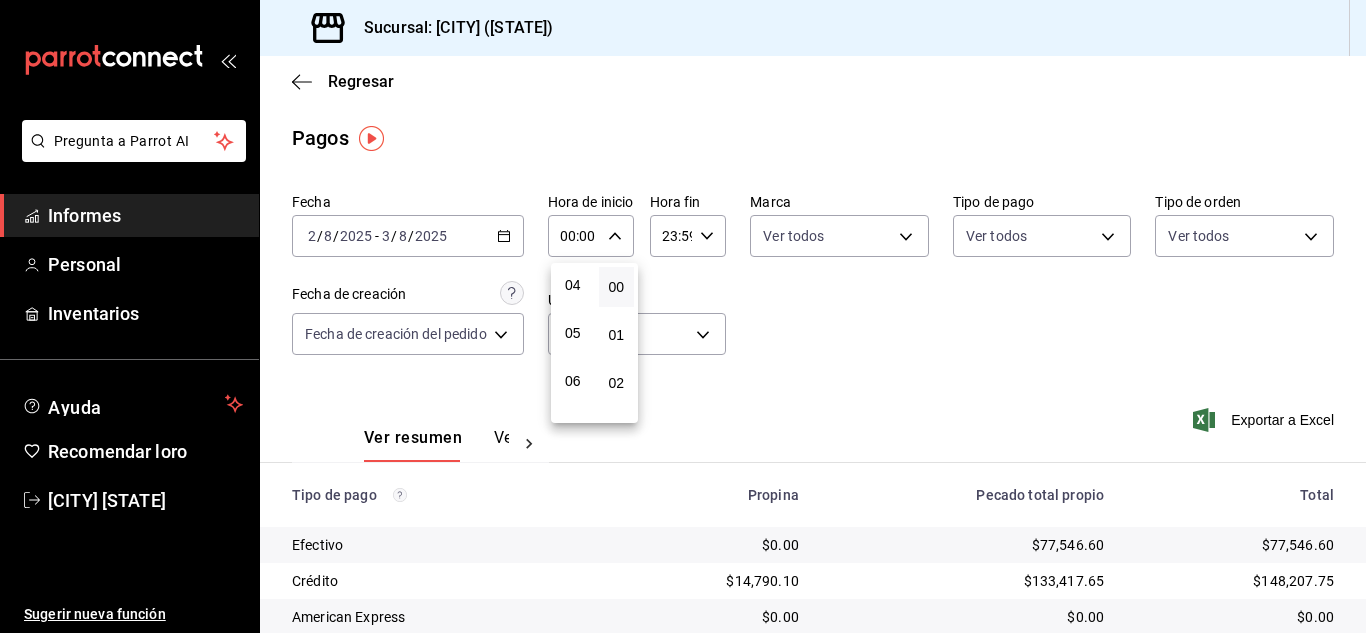 scroll, scrollTop: 200, scrollLeft: 0, axis: vertical 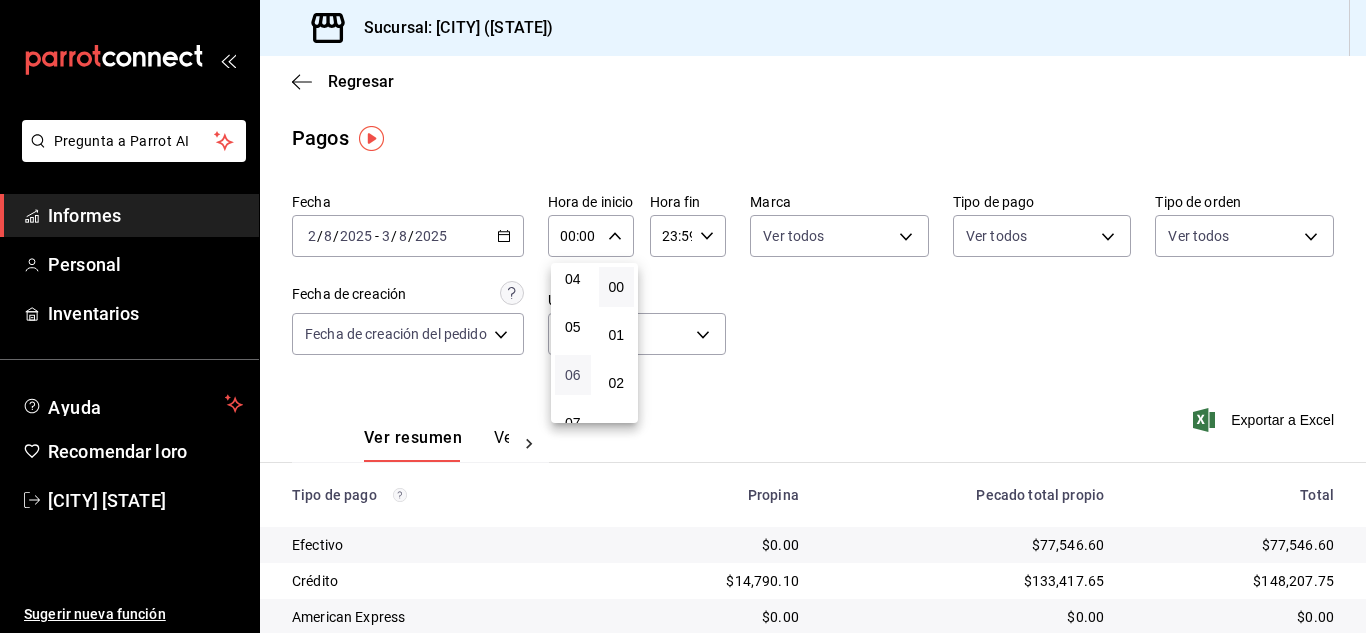 click on "06" at bounding box center (573, 375) 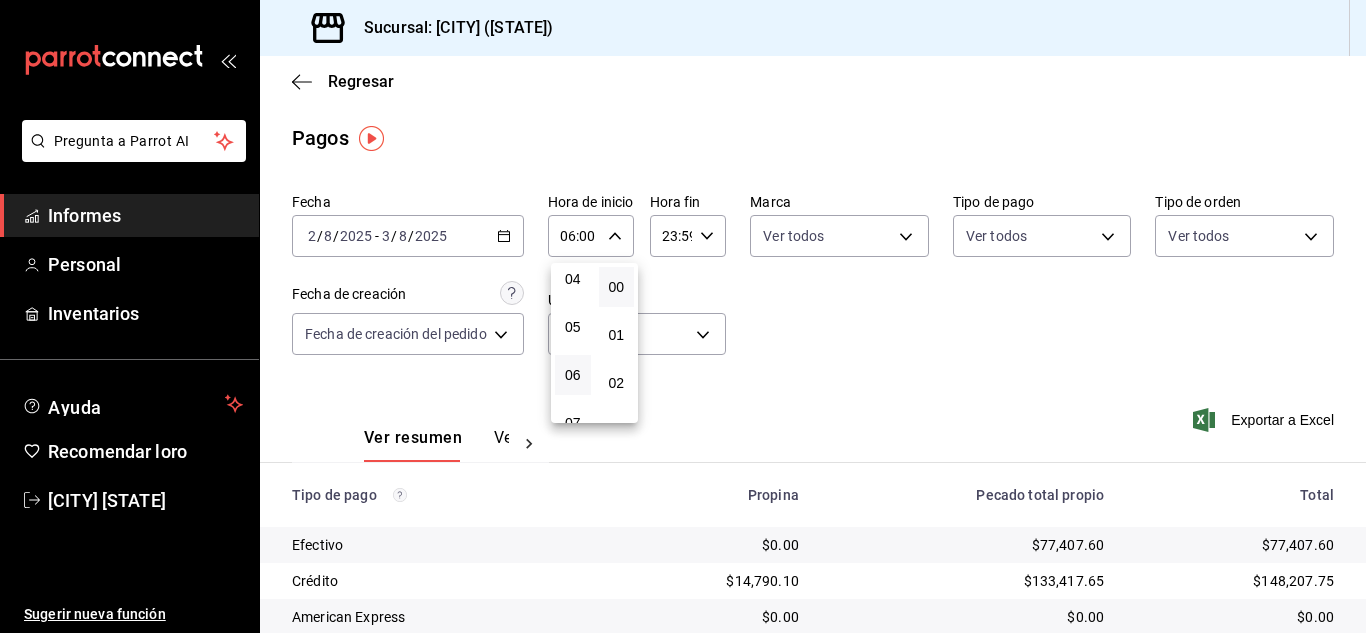 click at bounding box center [683, 316] 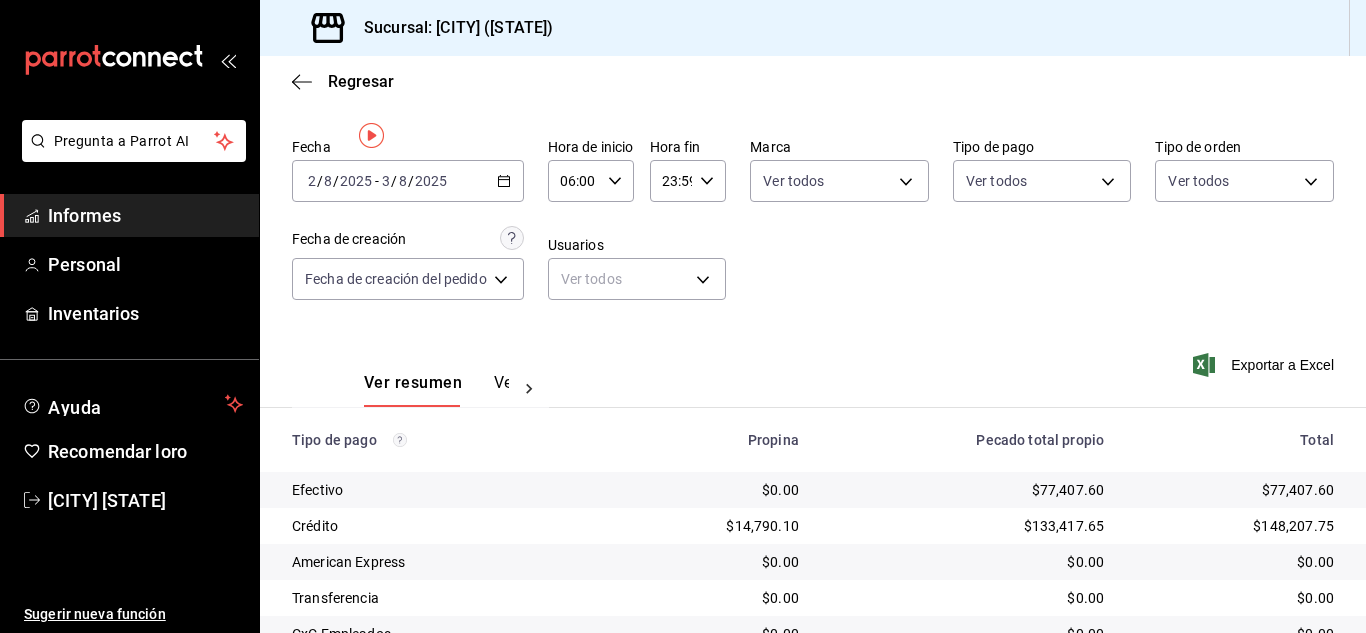 scroll, scrollTop: 0, scrollLeft: 0, axis: both 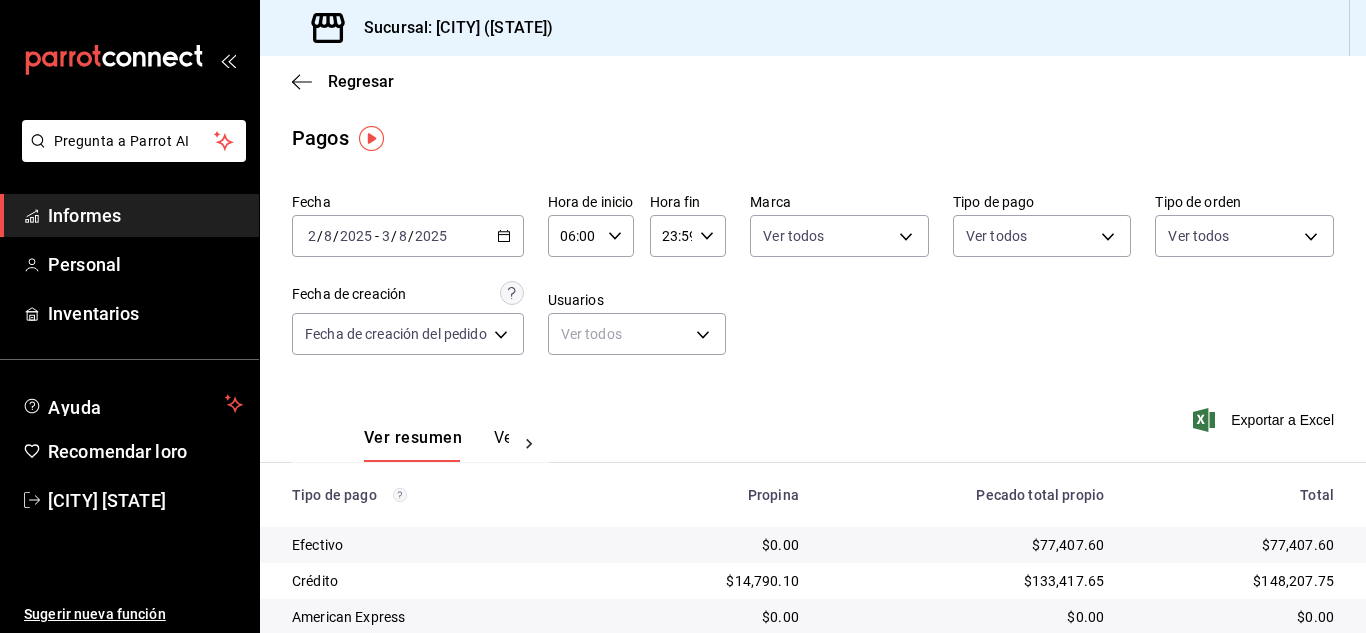 click on "06:00 Hora de inicio" at bounding box center (591, 236) 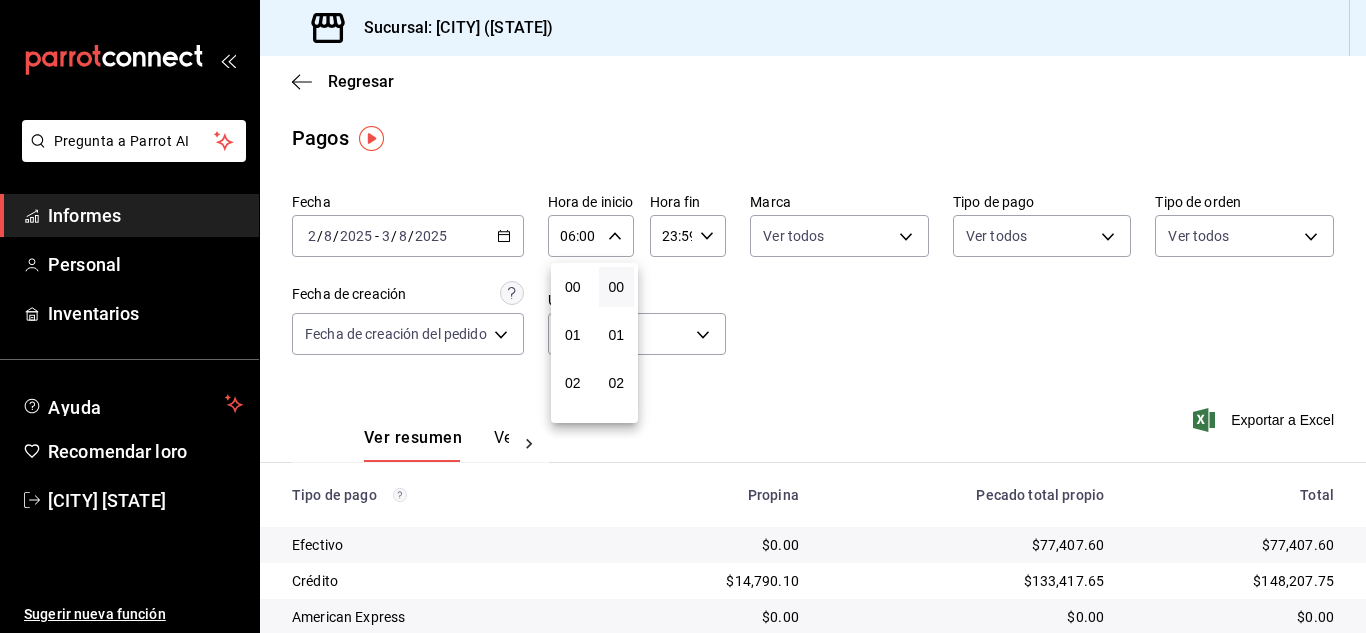 scroll, scrollTop: 288, scrollLeft: 0, axis: vertical 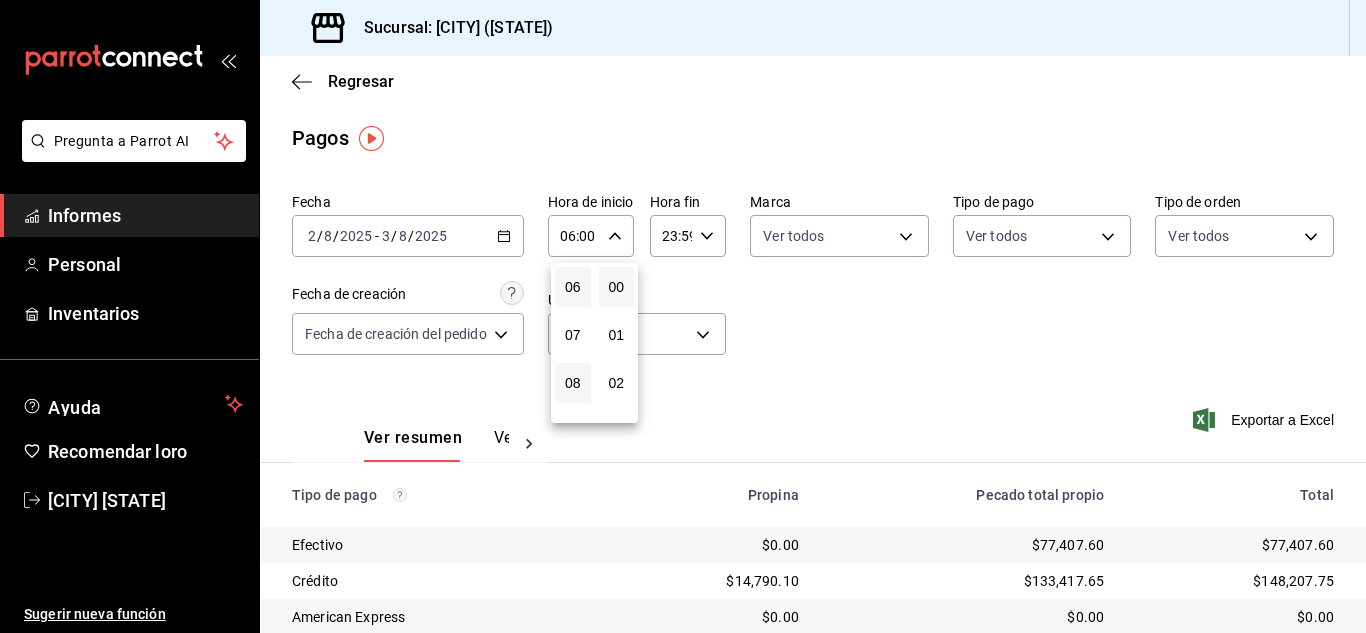 click on "08" at bounding box center [573, 383] 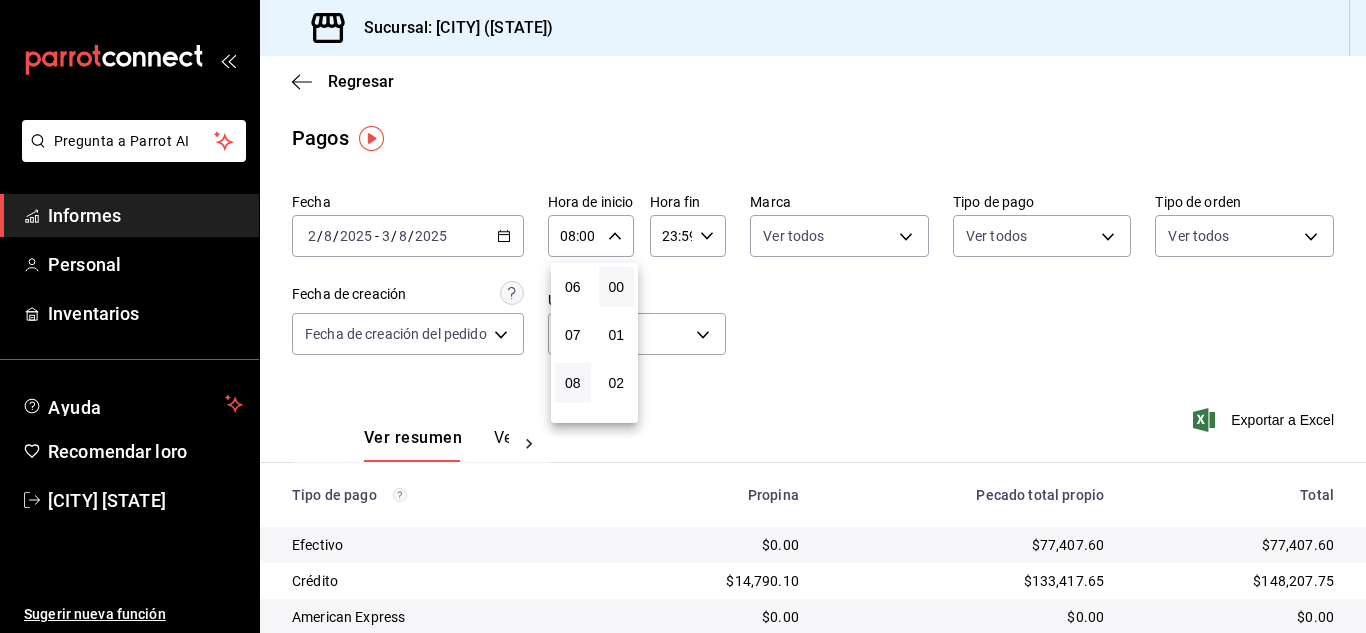 type 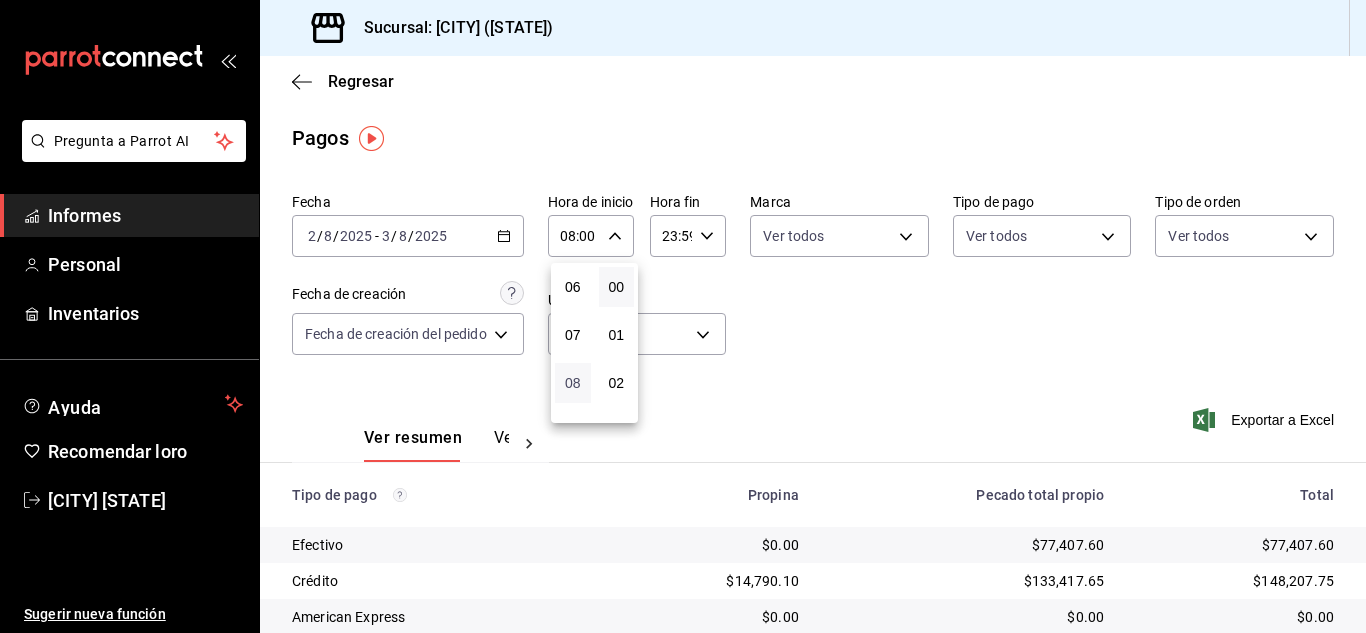 click on "08" at bounding box center [573, 383] 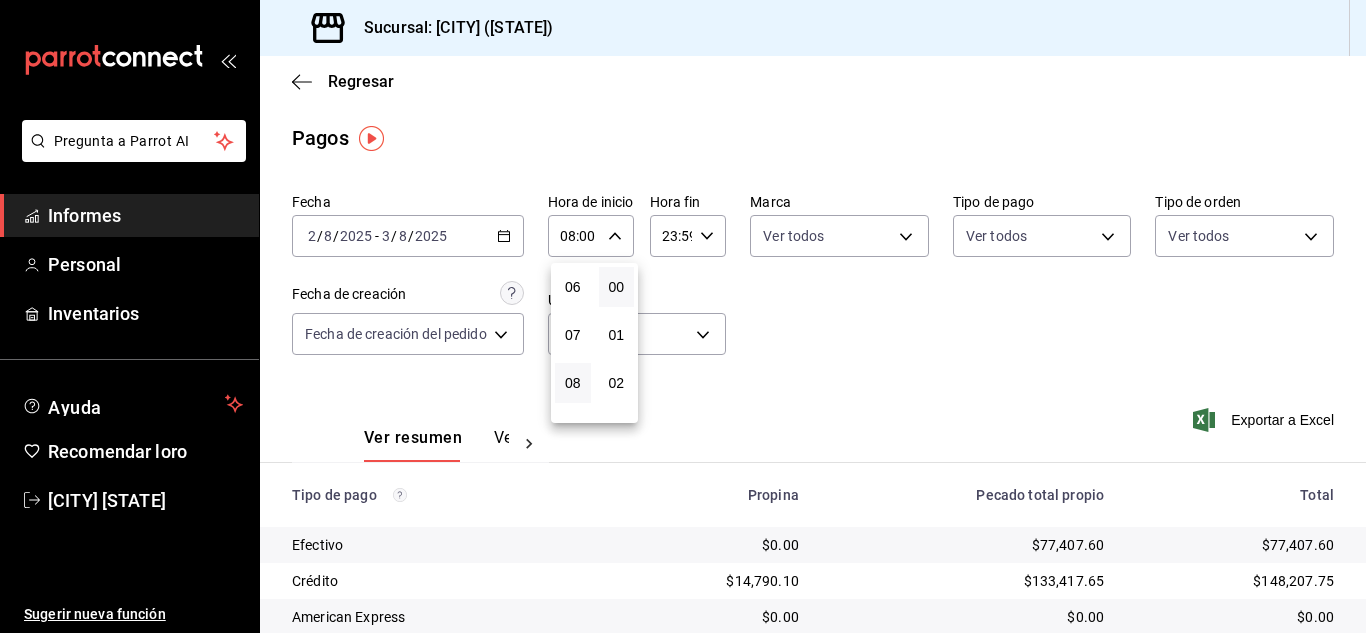 click at bounding box center (683, 316) 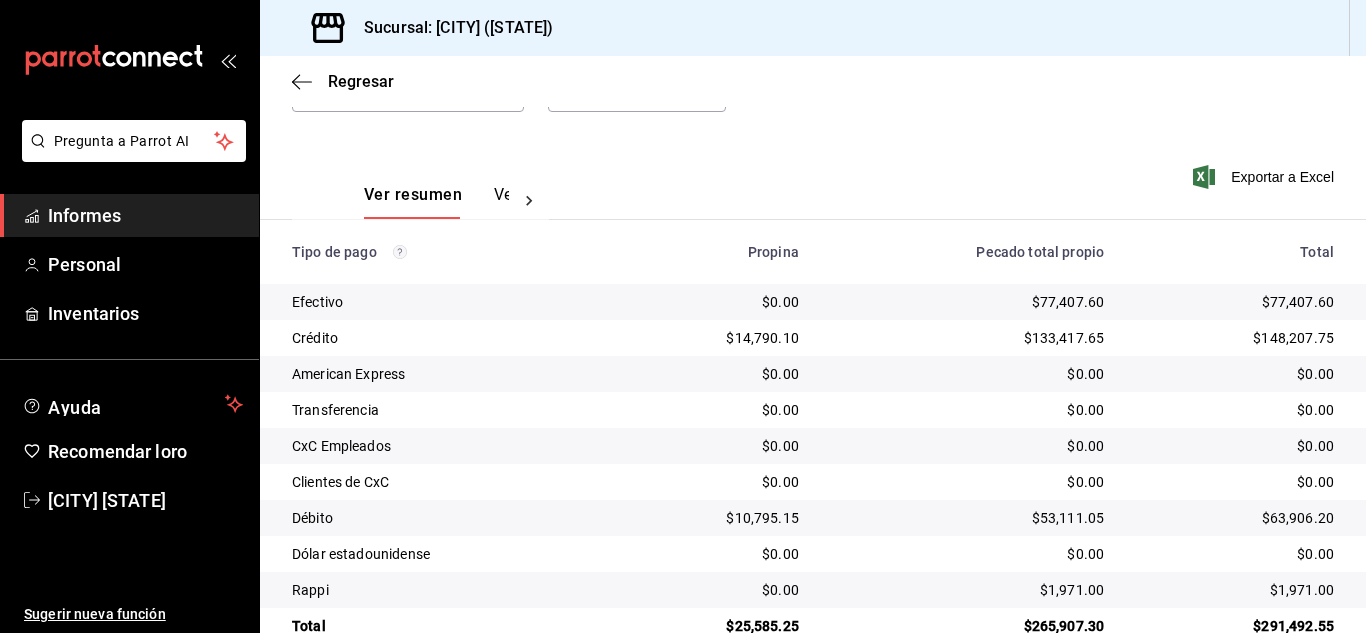 scroll, scrollTop: 287, scrollLeft: 0, axis: vertical 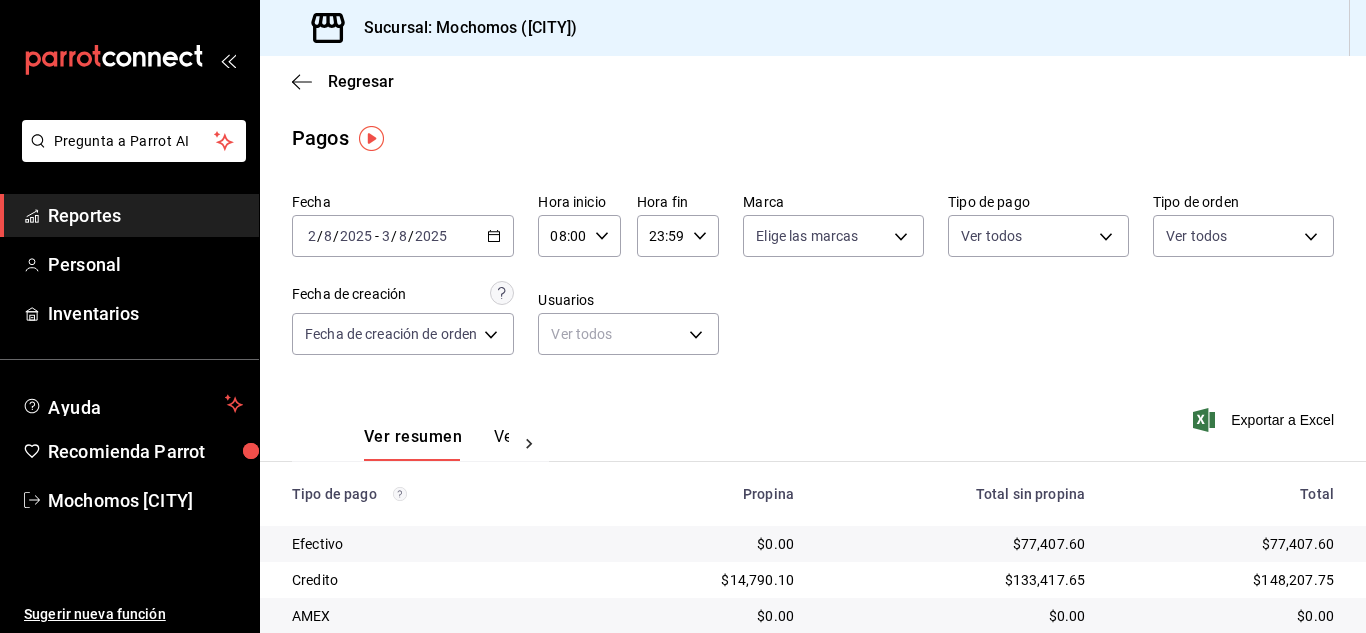 click on "2025" at bounding box center (431, 236) 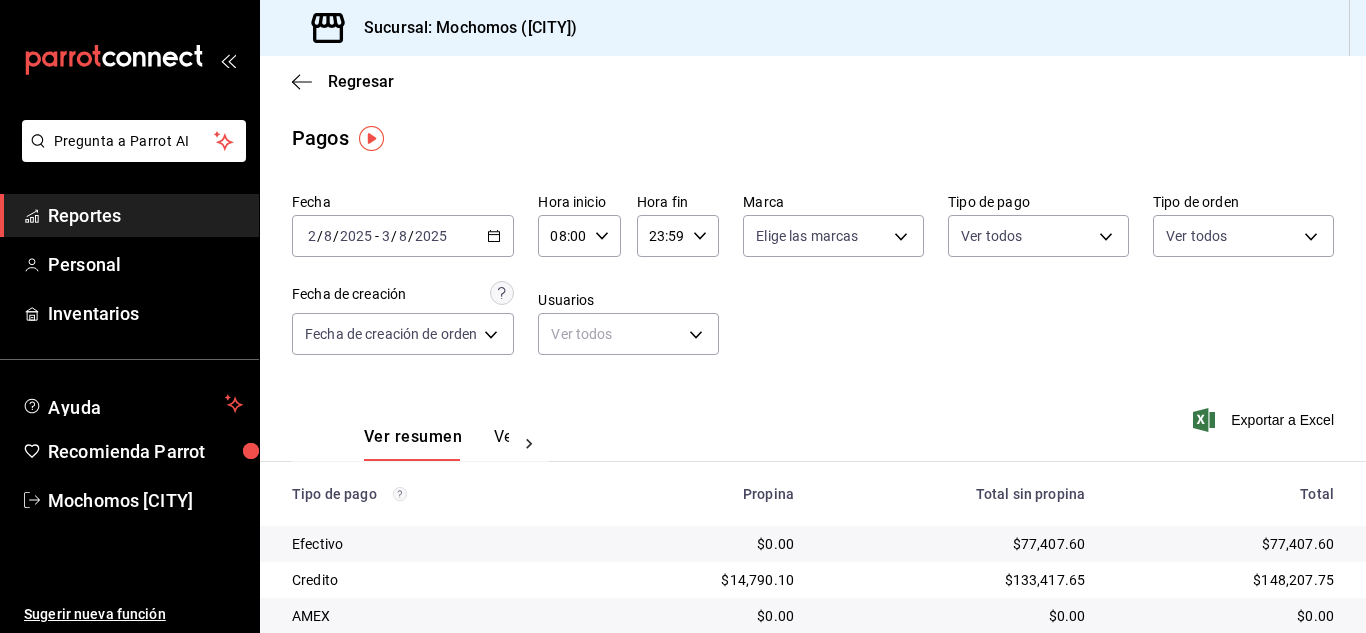 click on "Reportes" at bounding box center [145, 215] 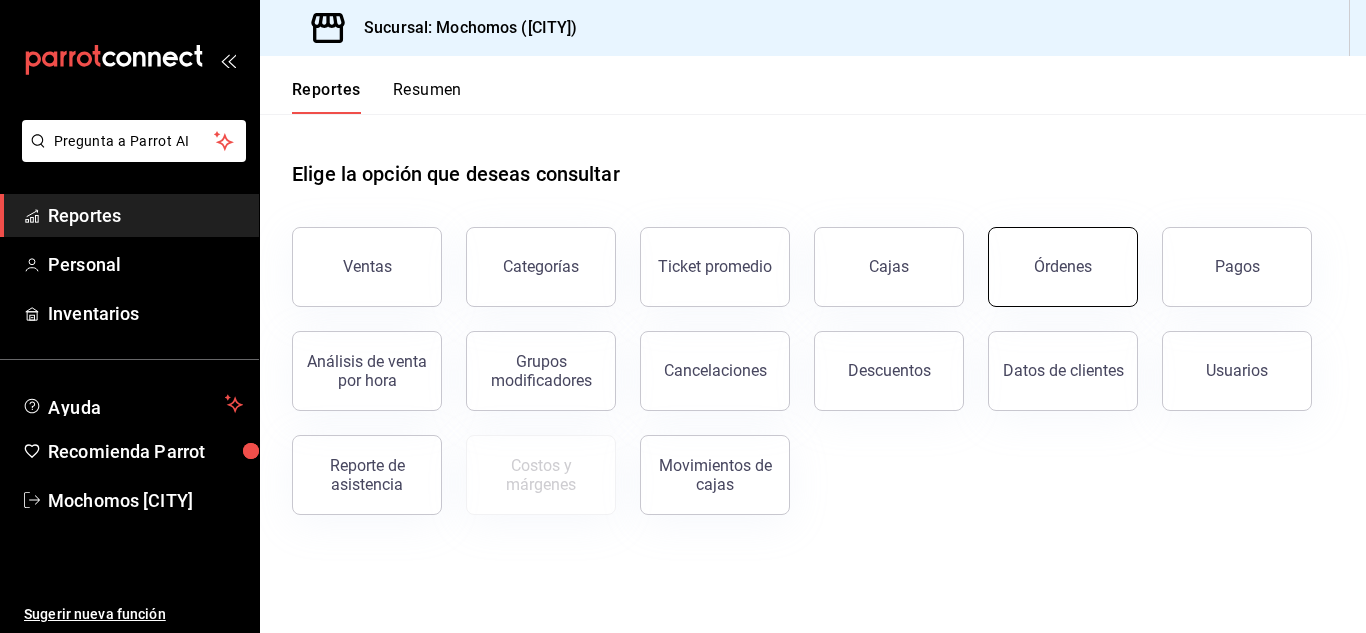 click on "Órdenes" at bounding box center (1063, 266) 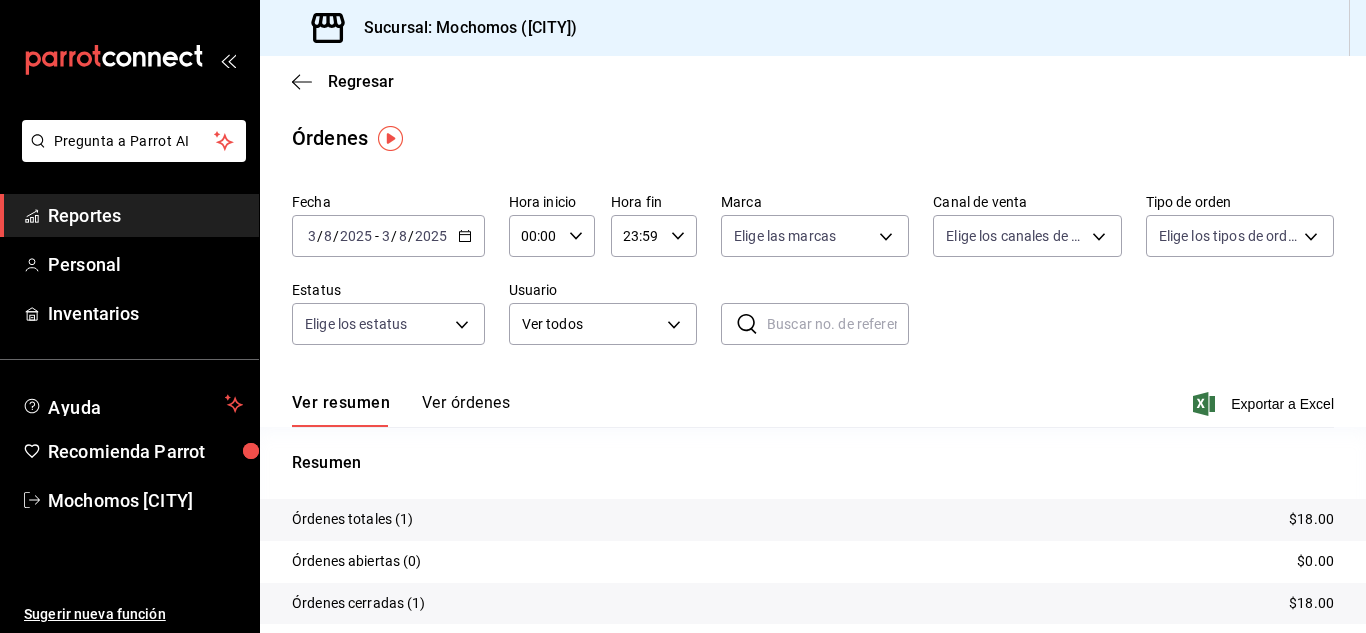 click on "2025-08-03 3 / 8 / 2025 - 2025-08-03 3 / 8 / 2025" at bounding box center (388, 236) 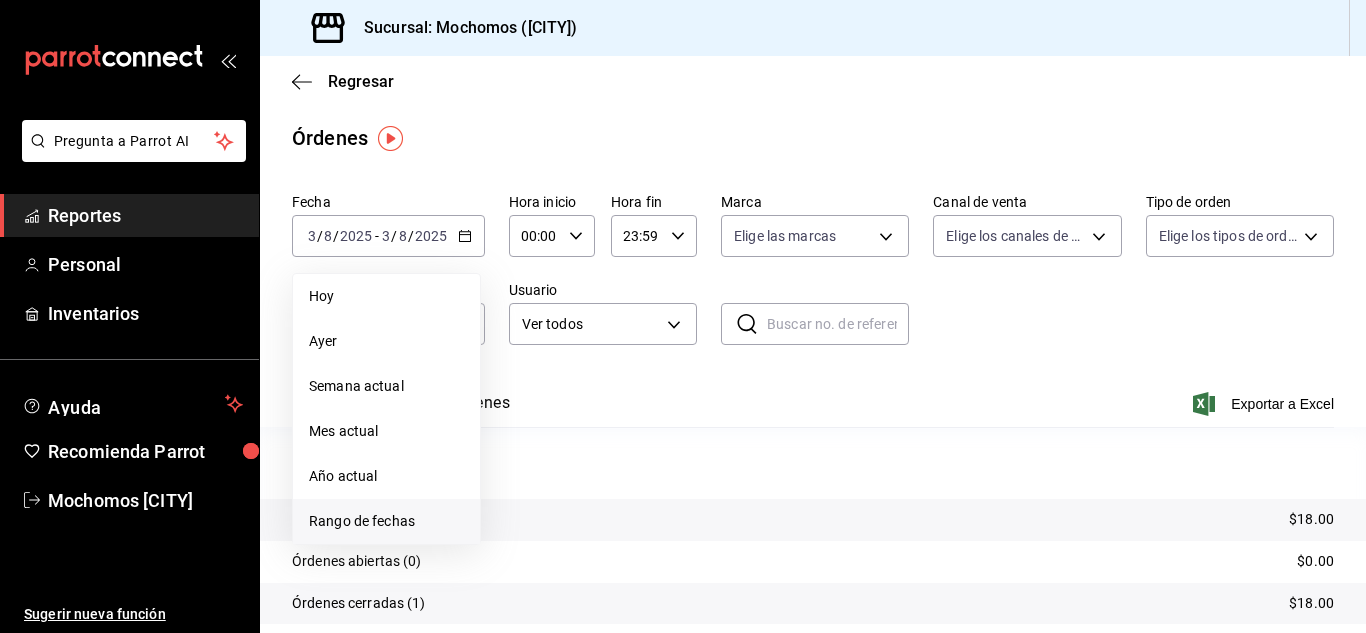 click on "Rango de fechas" at bounding box center (386, 521) 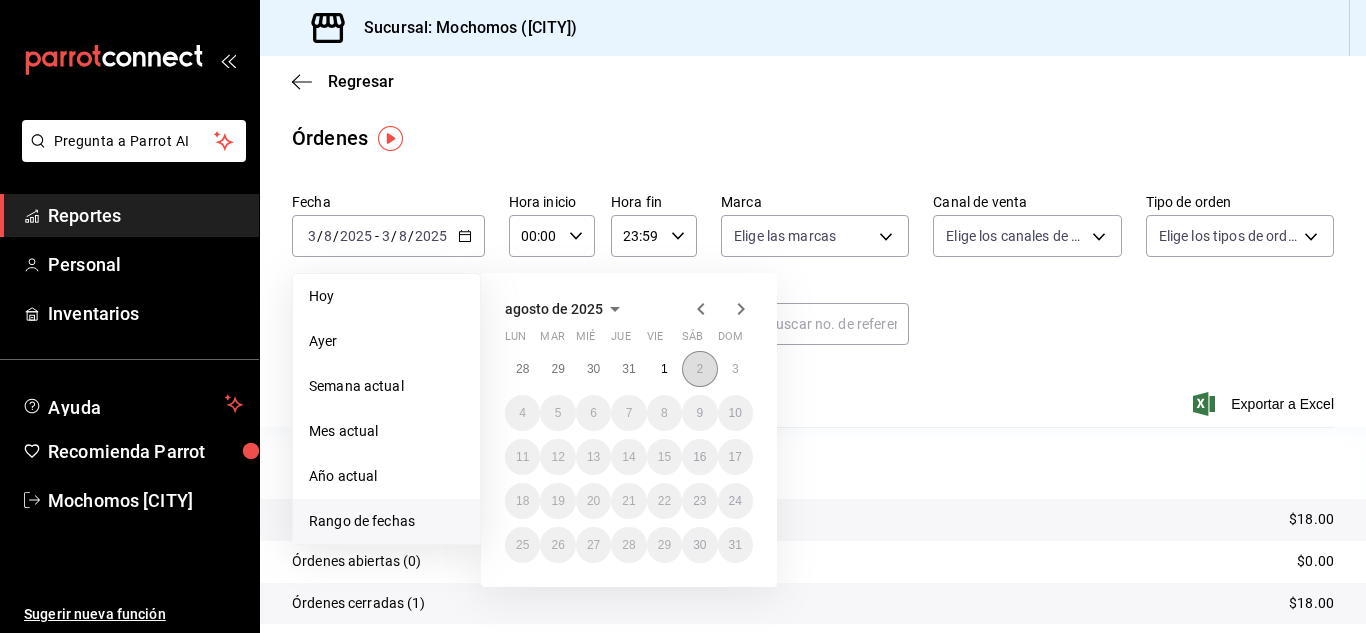 click on "2" at bounding box center [699, 369] 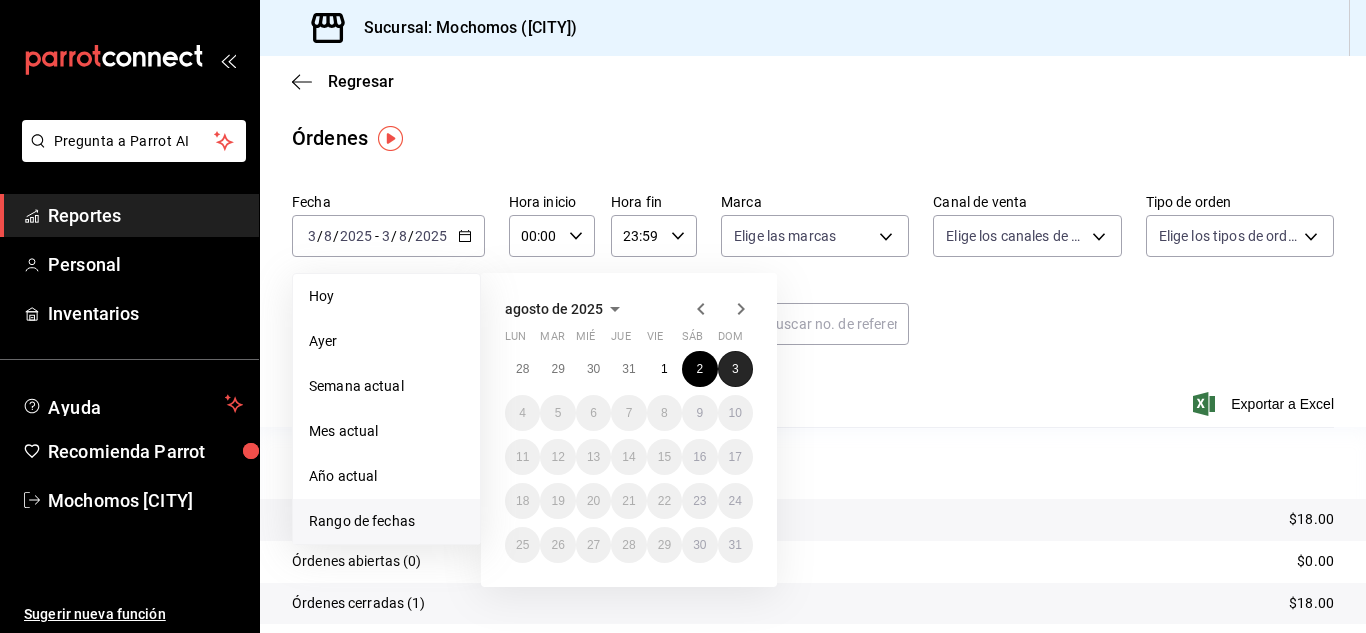 click on "3" at bounding box center (735, 369) 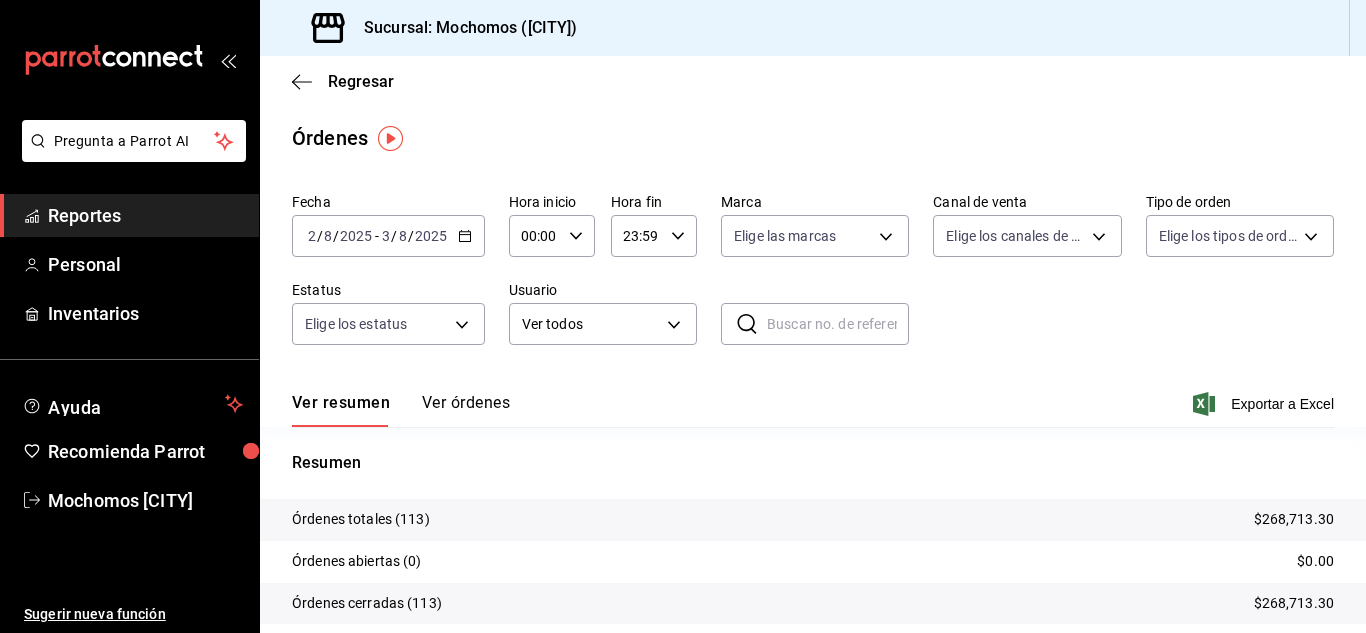 click 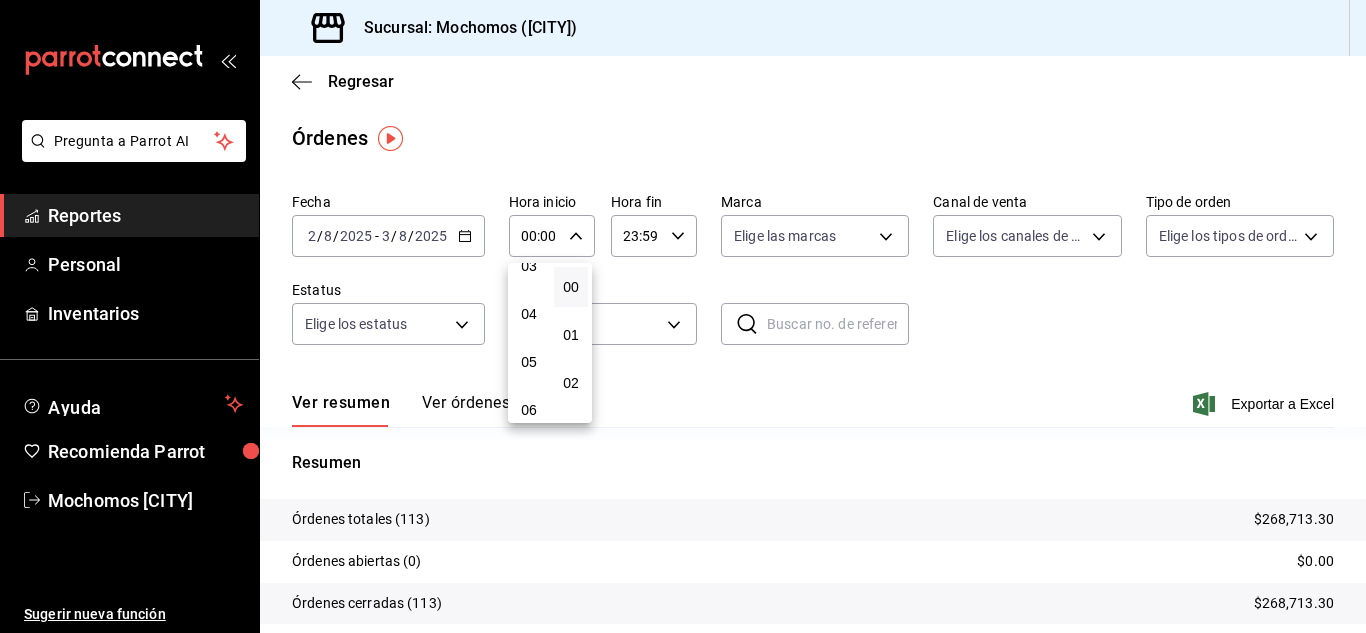 scroll, scrollTop: 200, scrollLeft: 0, axis: vertical 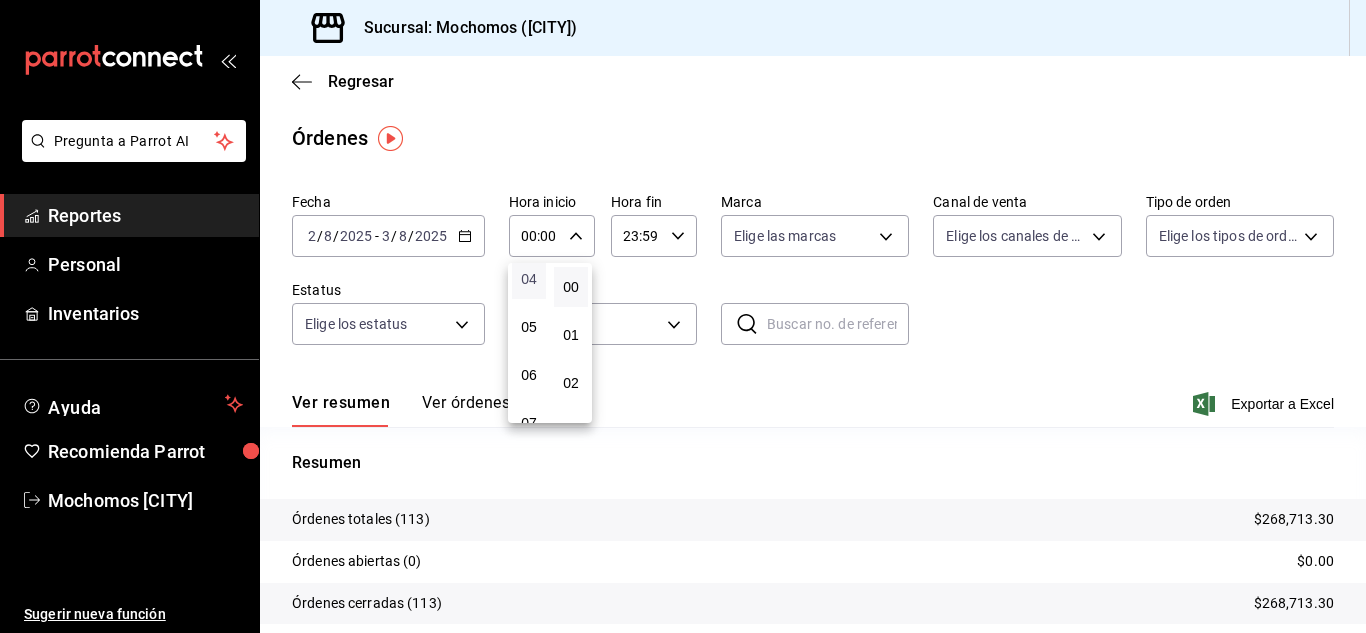 click on "04" at bounding box center (529, 279) 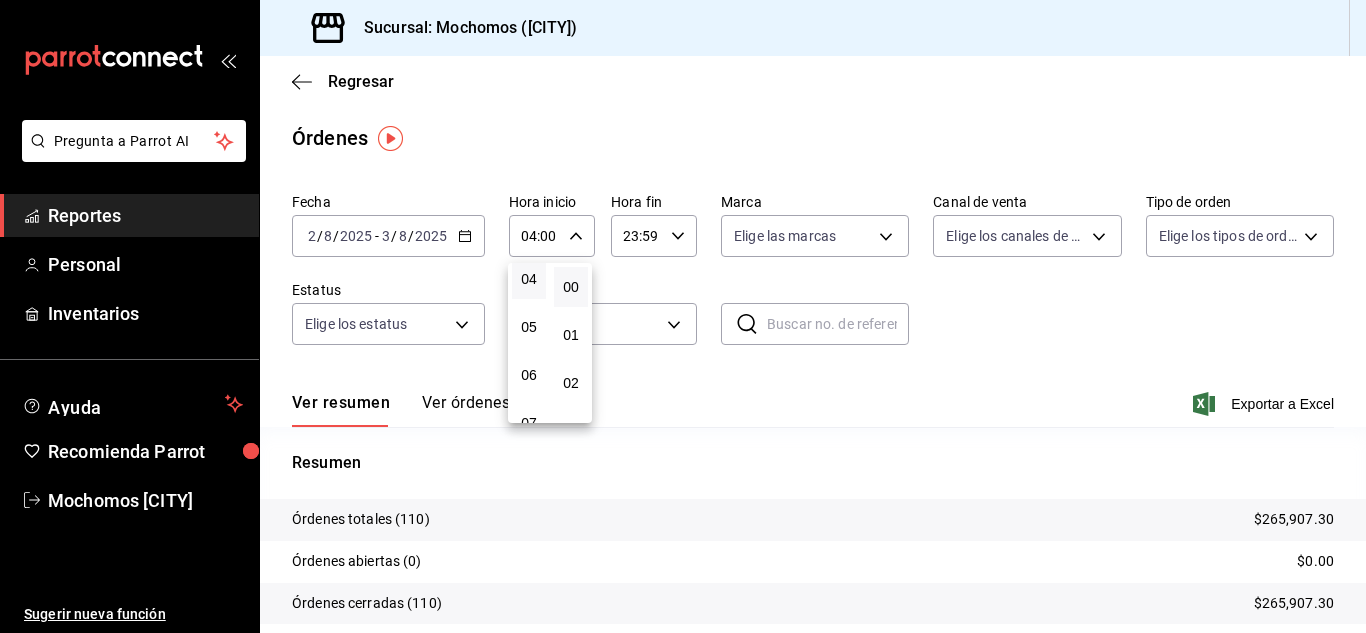 click at bounding box center [683, 316] 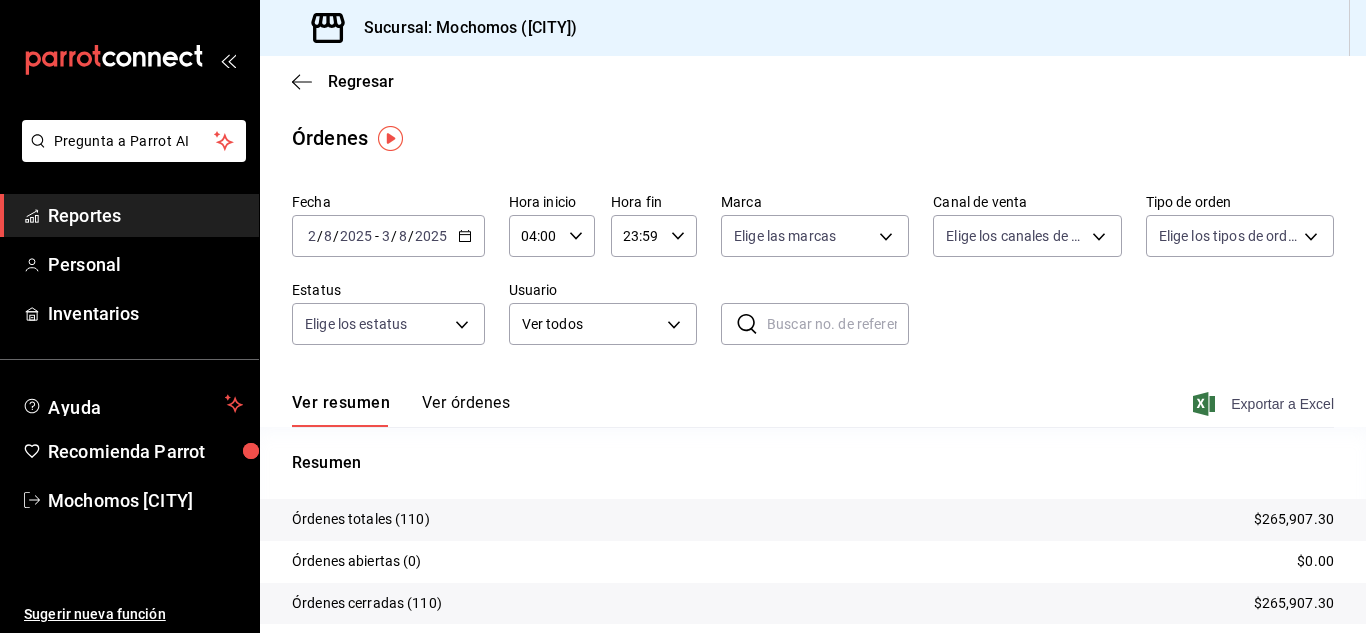 click on "Exportar a Excel" at bounding box center (1265, 404) 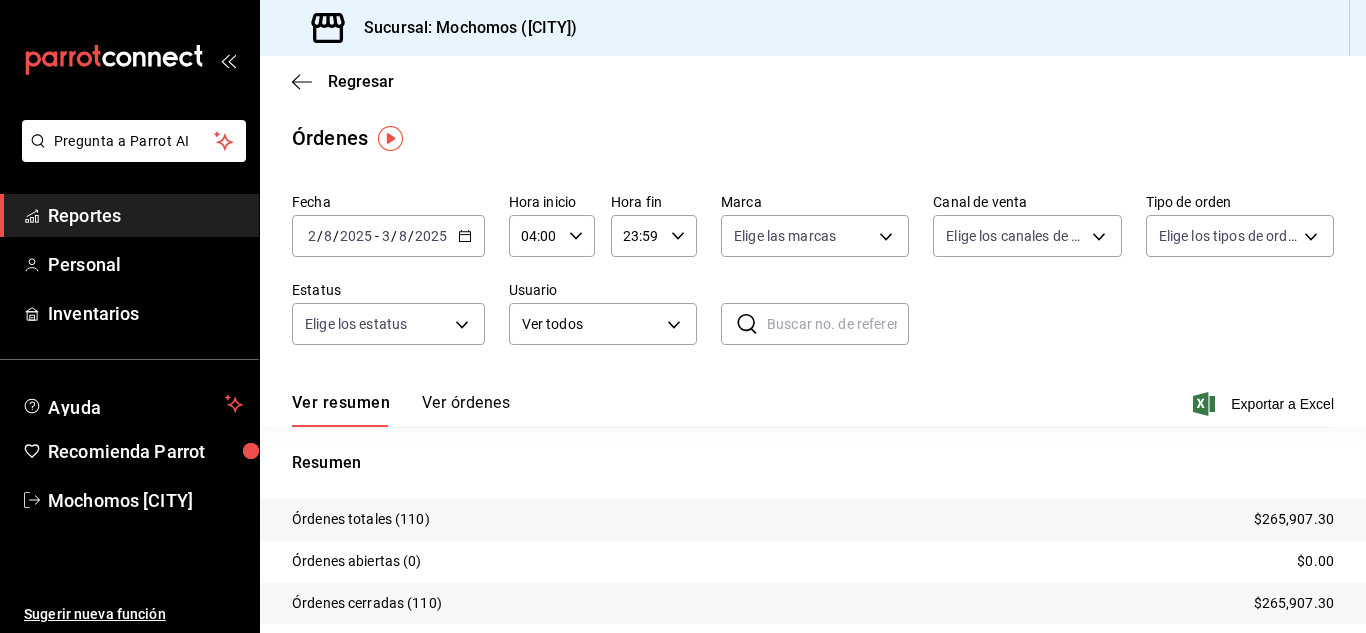 click on "Reportes" at bounding box center [145, 215] 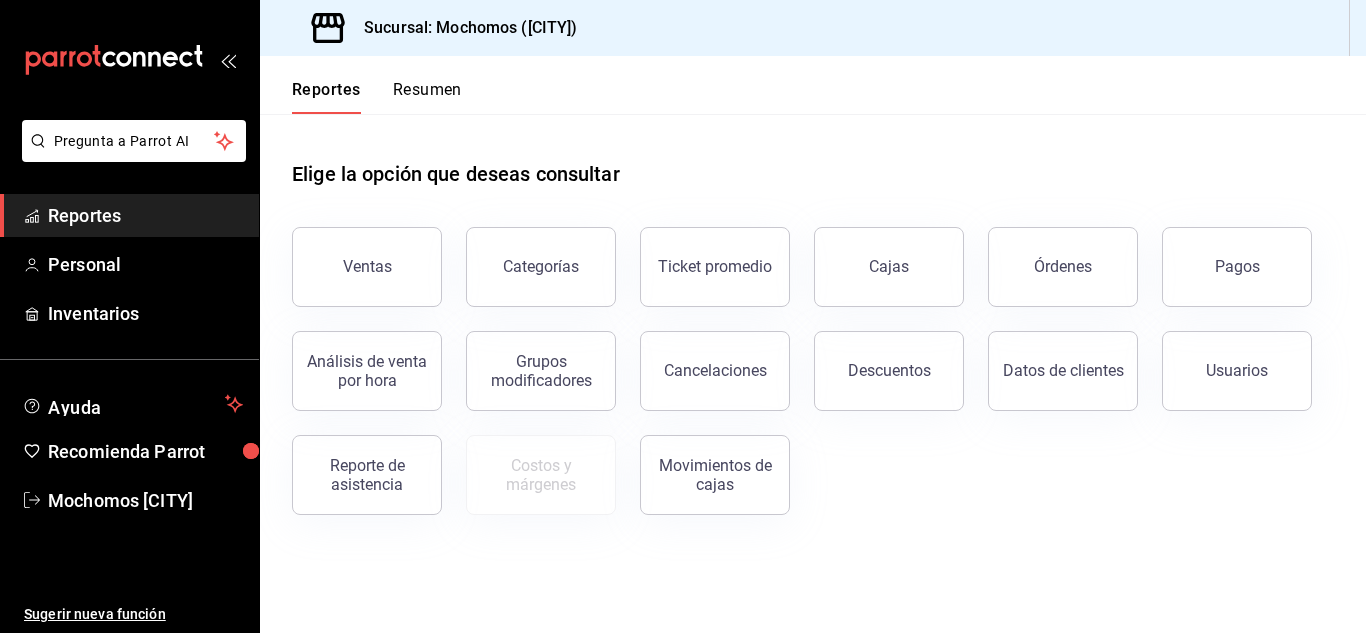click on "Reportes" at bounding box center (145, 215) 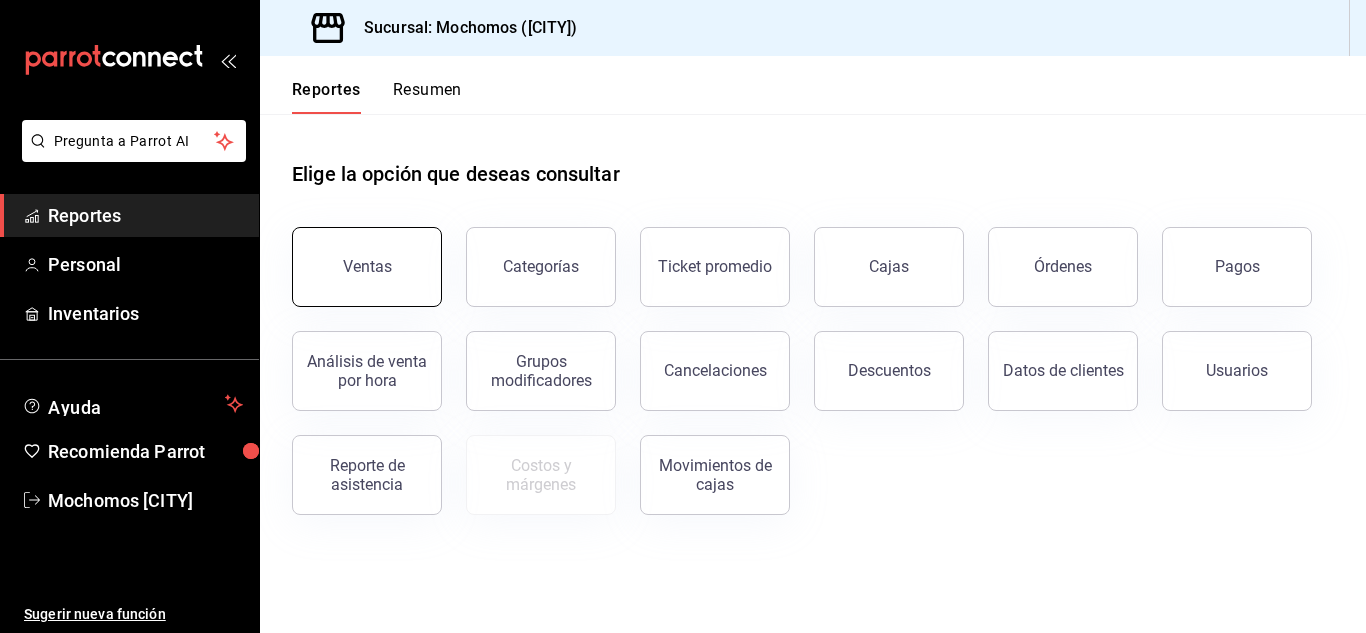 click on "Ventas" at bounding box center [367, 267] 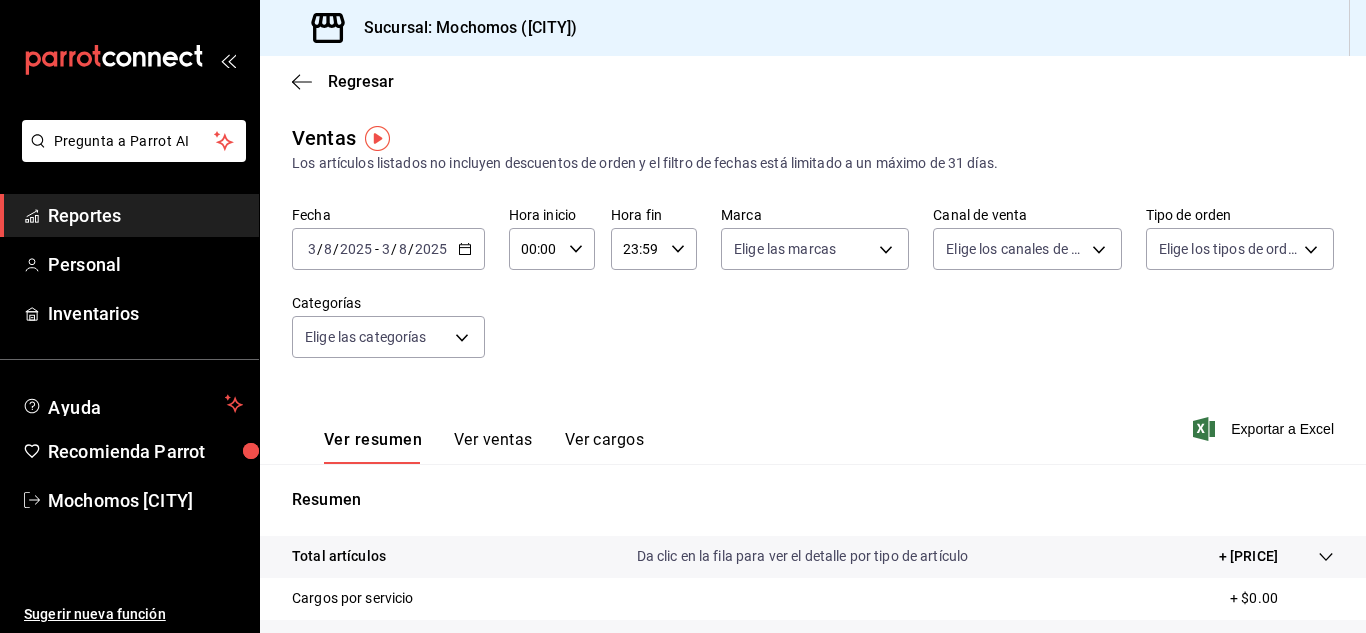 click 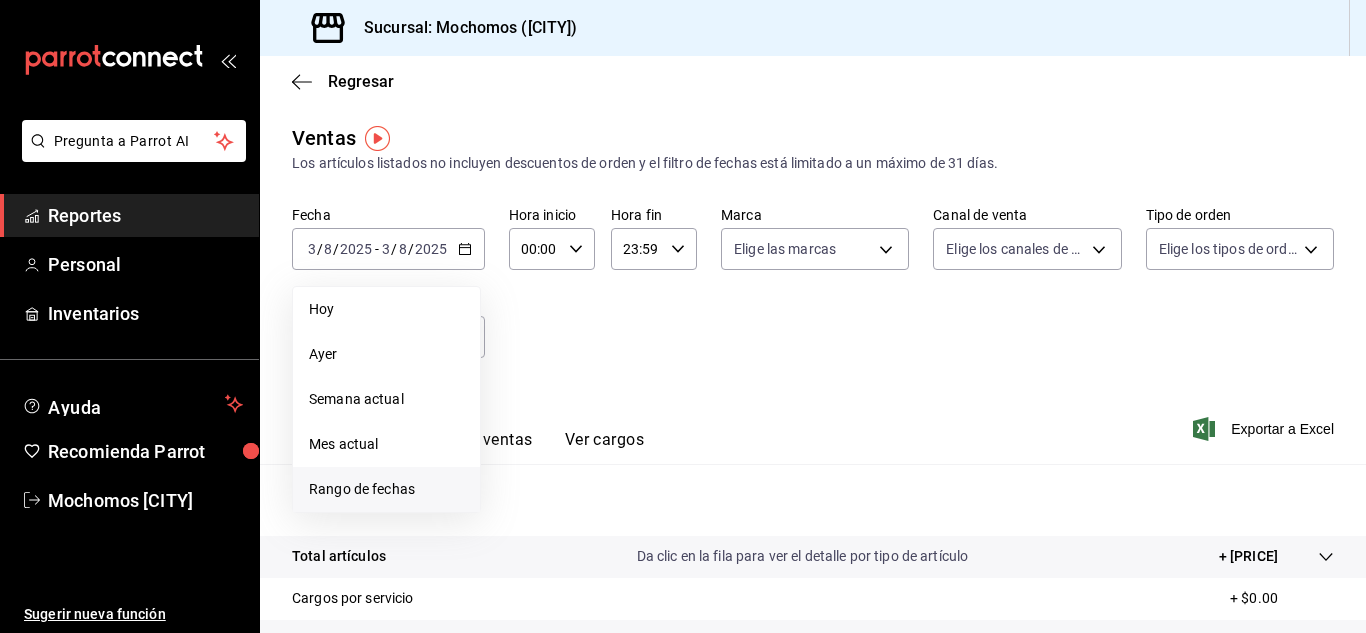 click on "Rango de fechas" at bounding box center (386, 489) 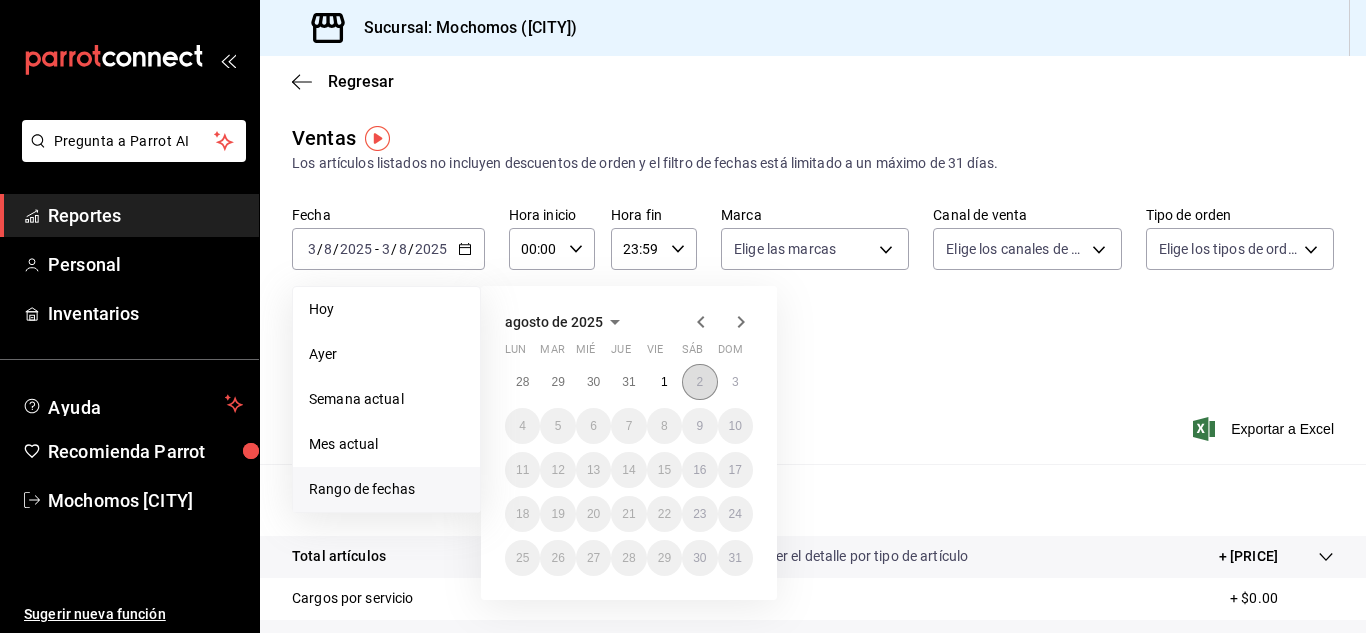 click on "2" at bounding box center [699, 382] 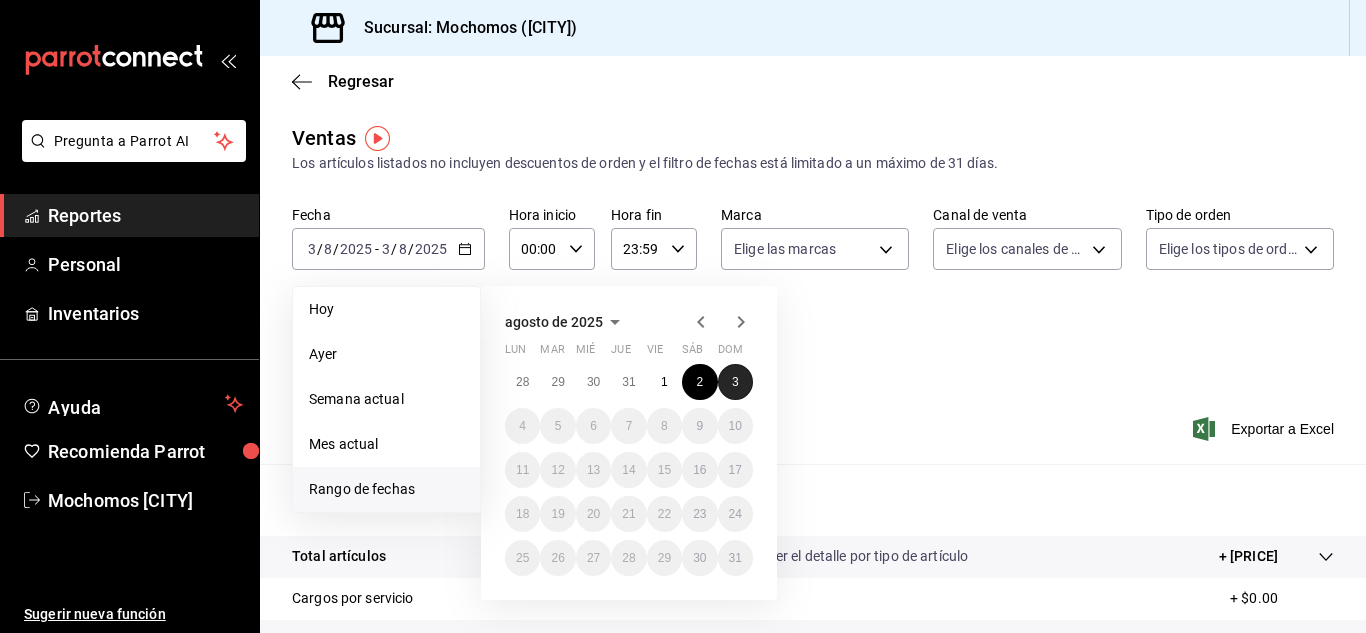 click on "3" at bounding box center [735, 382] 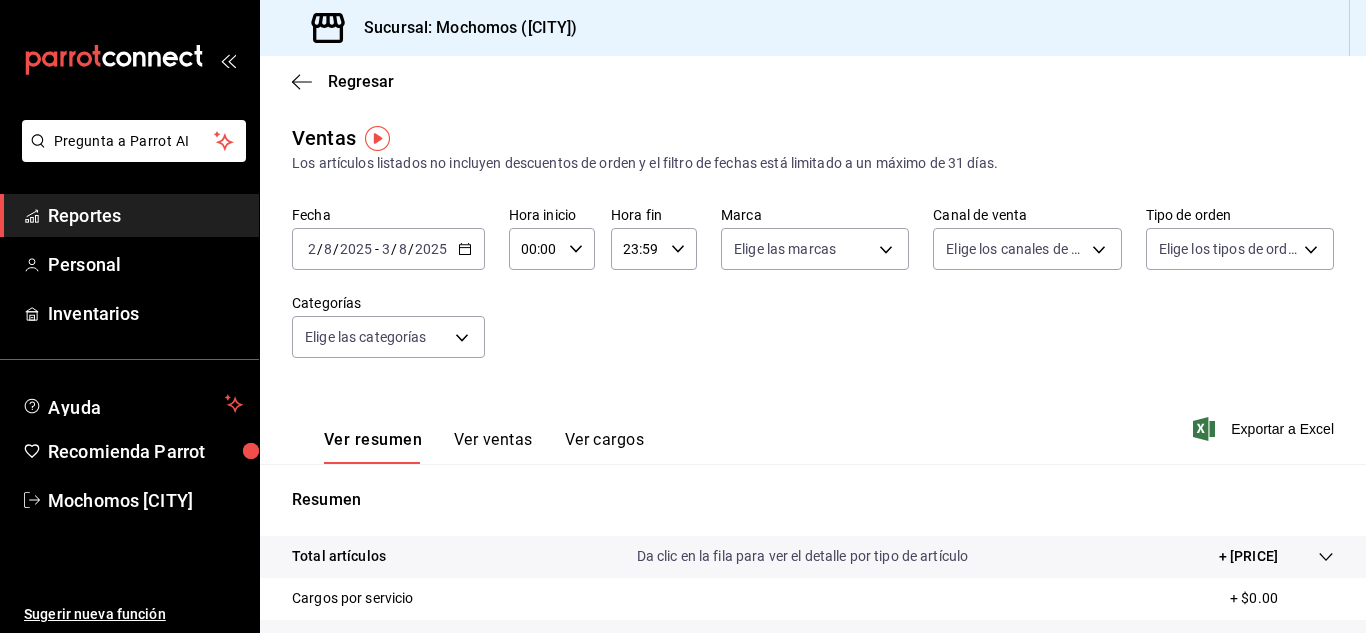 click 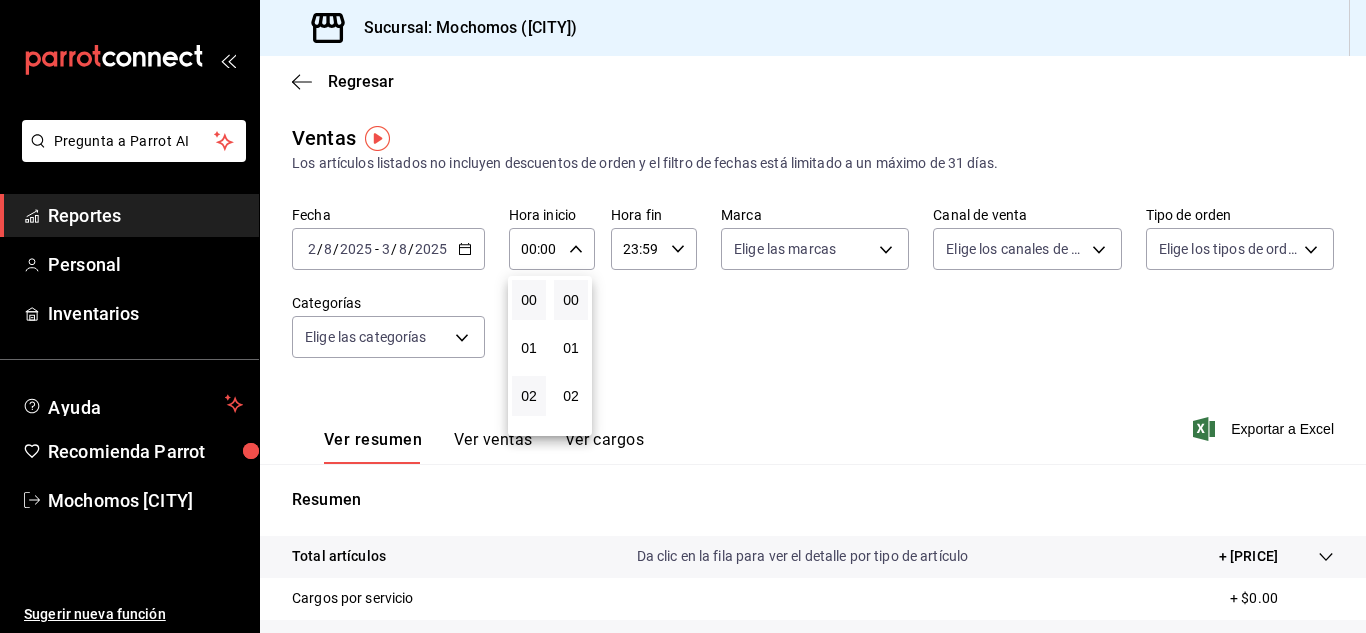 scroll, scrollTop: 100, scrollLeft: 0, axis: vertical 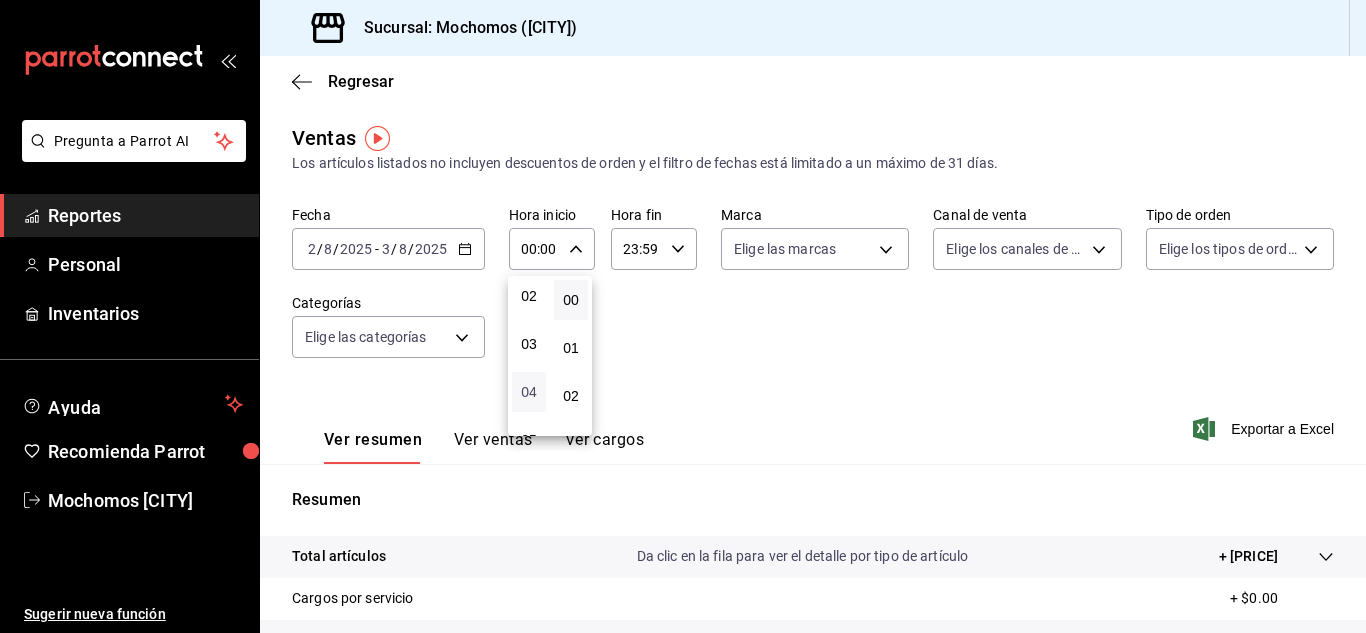 click on "04" at bounding box center (529, 392) 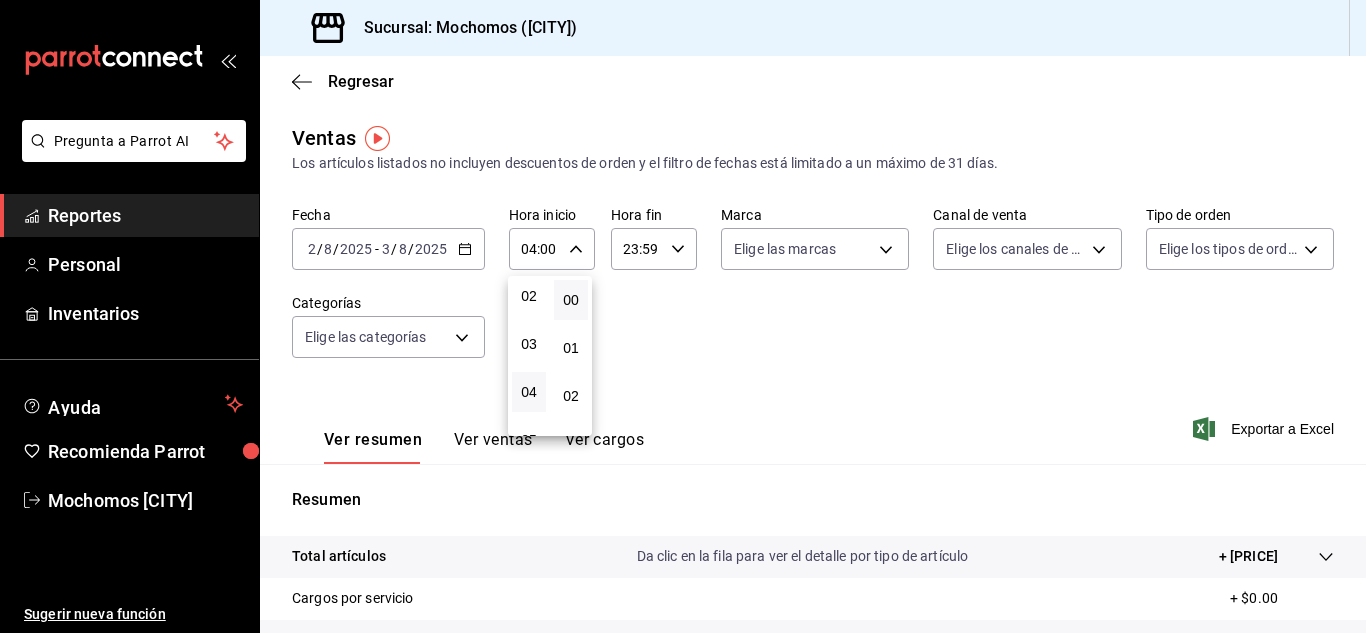 click at bounding box center (683, 316) 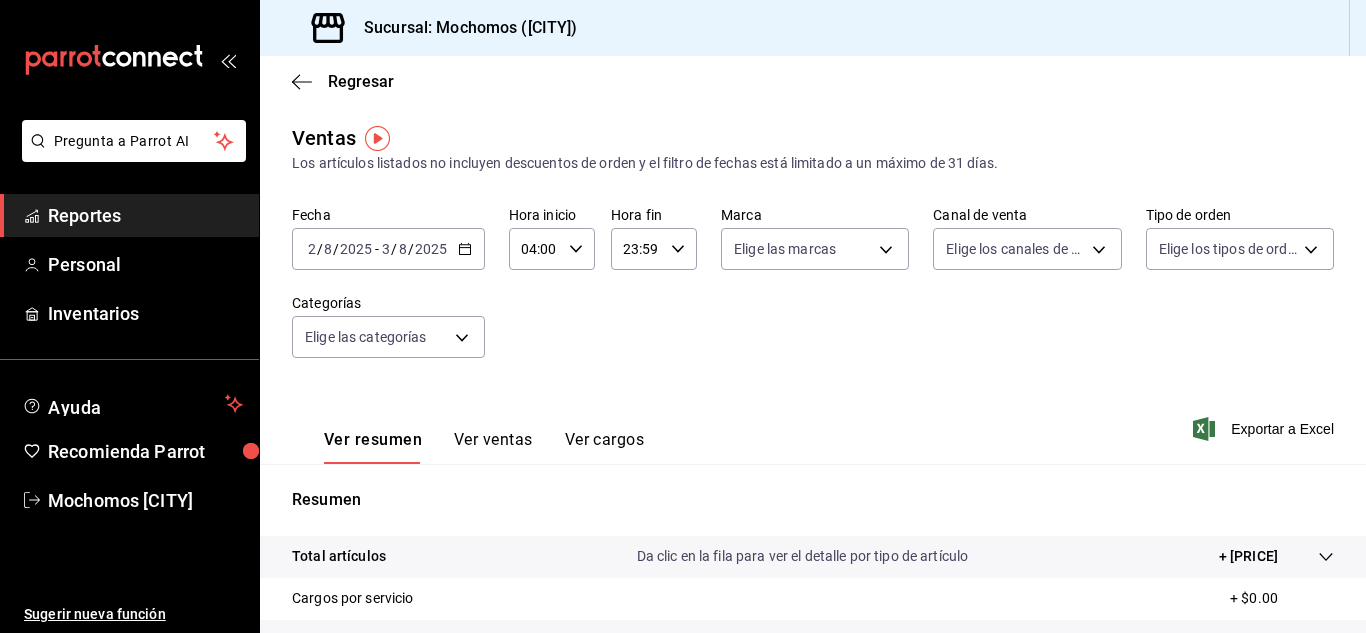 click on "Exportar a Excel" at bounding box center (1265, 429) 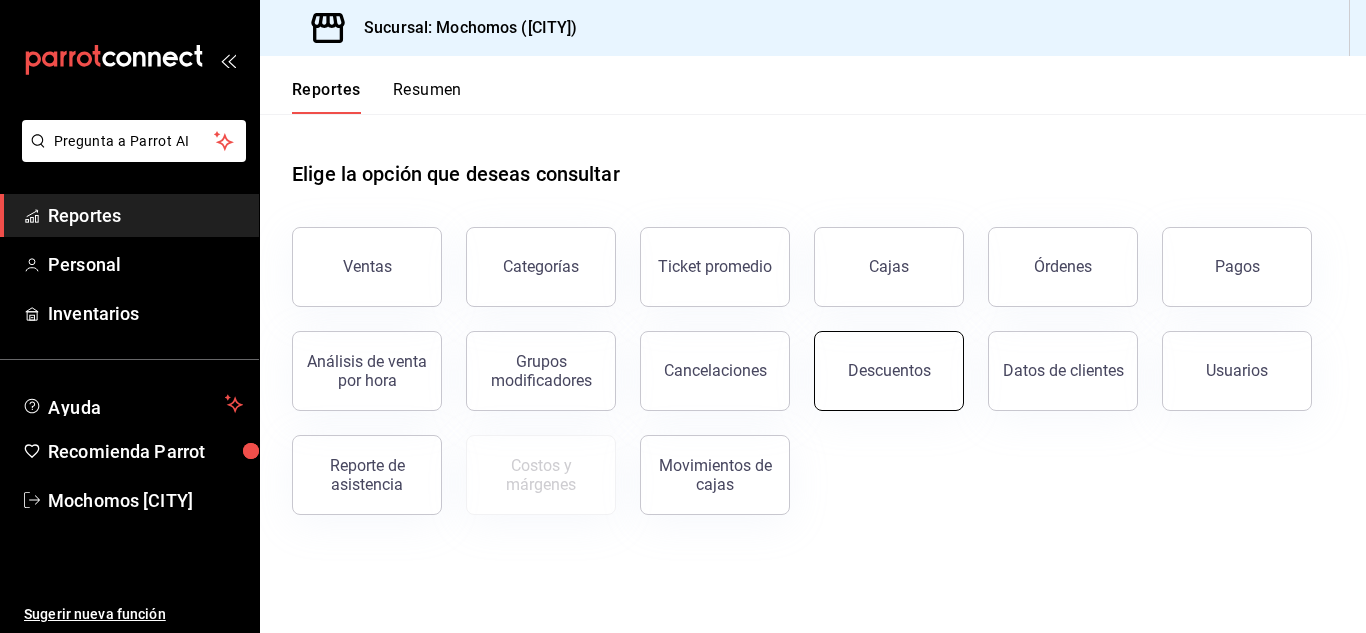 click on "Descuentos" at bounding box center (889, 371) 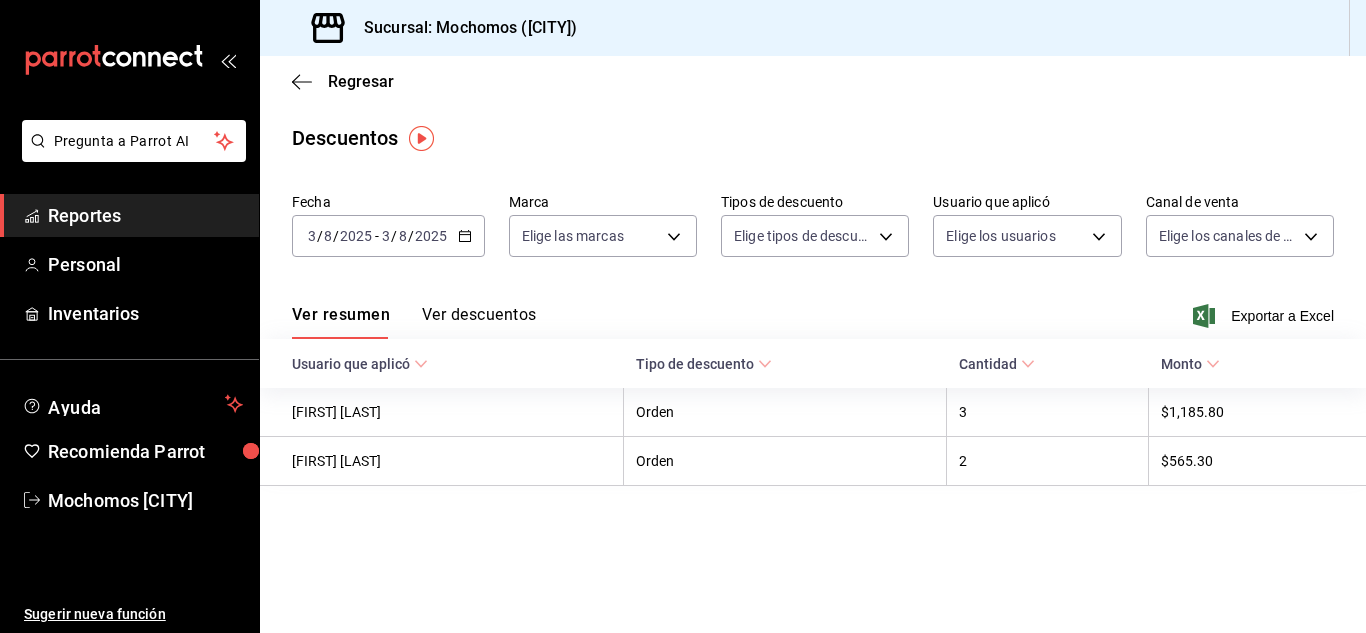 click 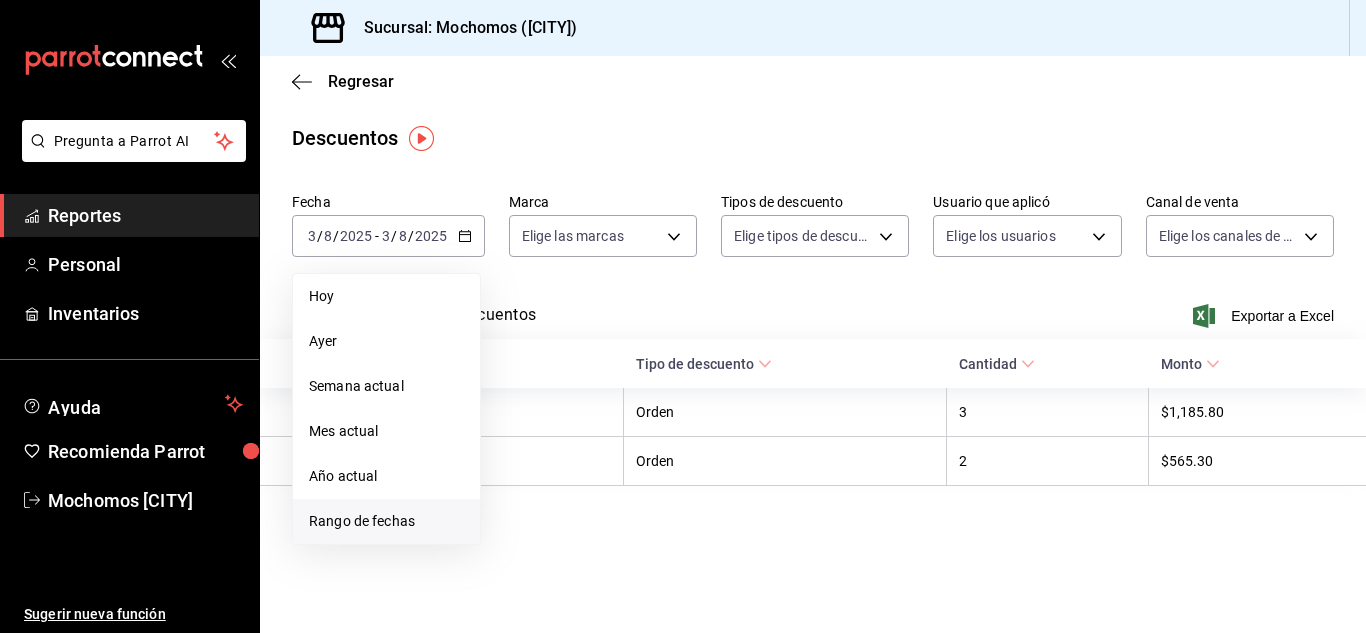 click on "Rango de fechas" at bounding box center [386, 521] 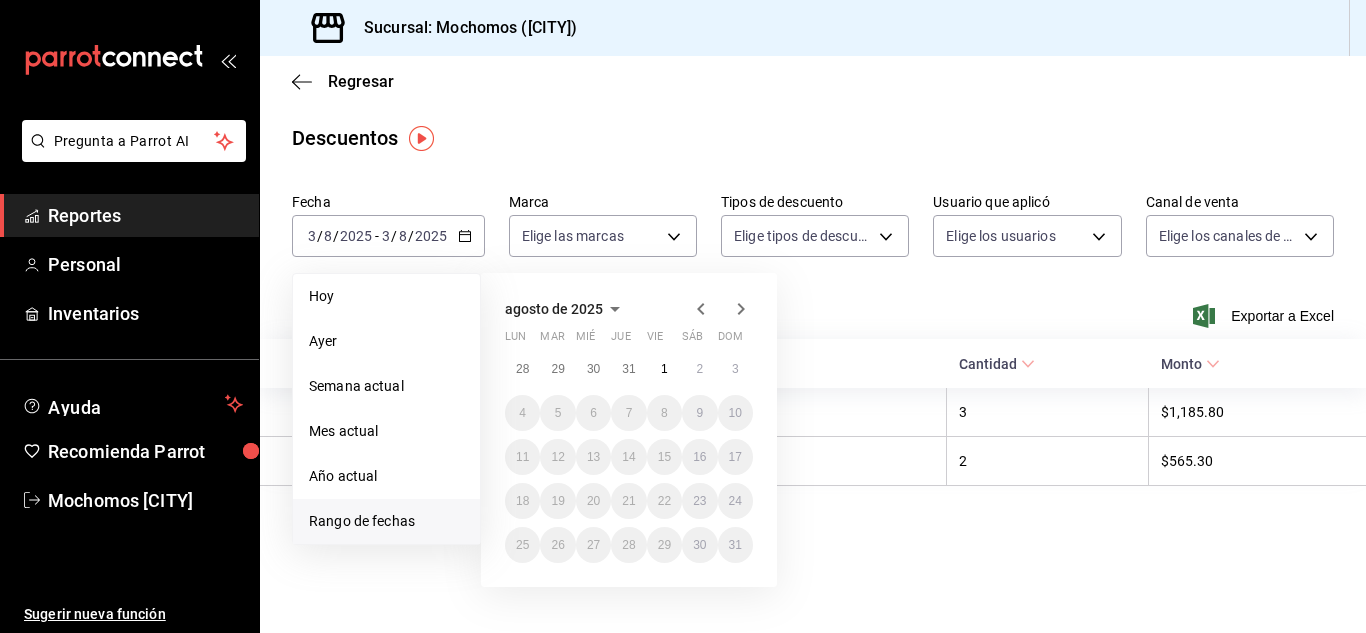 click on "Rango de fechas" at bounding box center (386, 521) 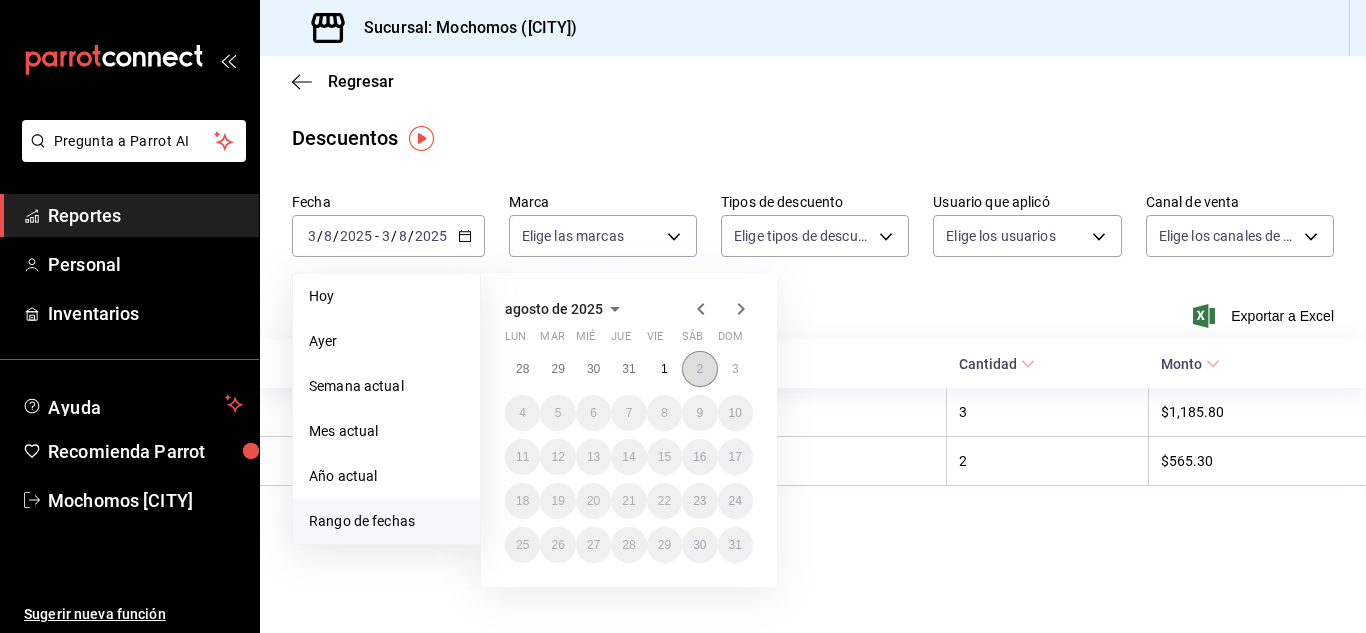 click on "2" at bounding box center [699, 369] 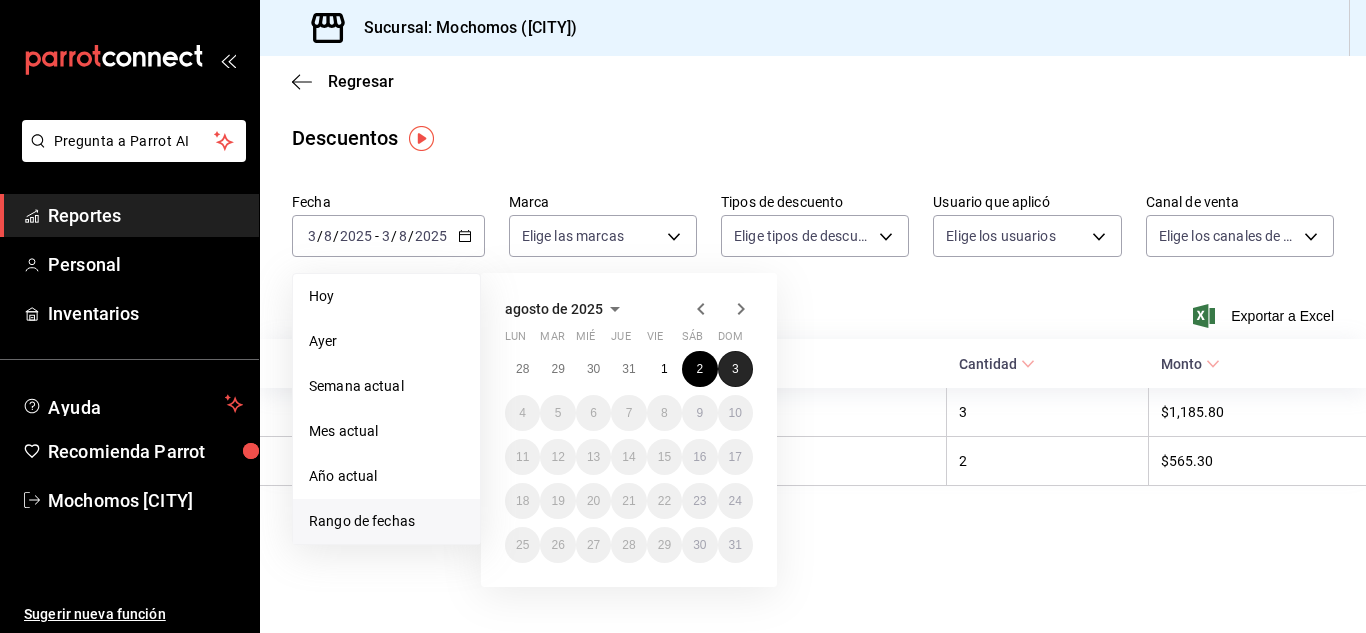 click on "3" at bounding box center (735, 369) 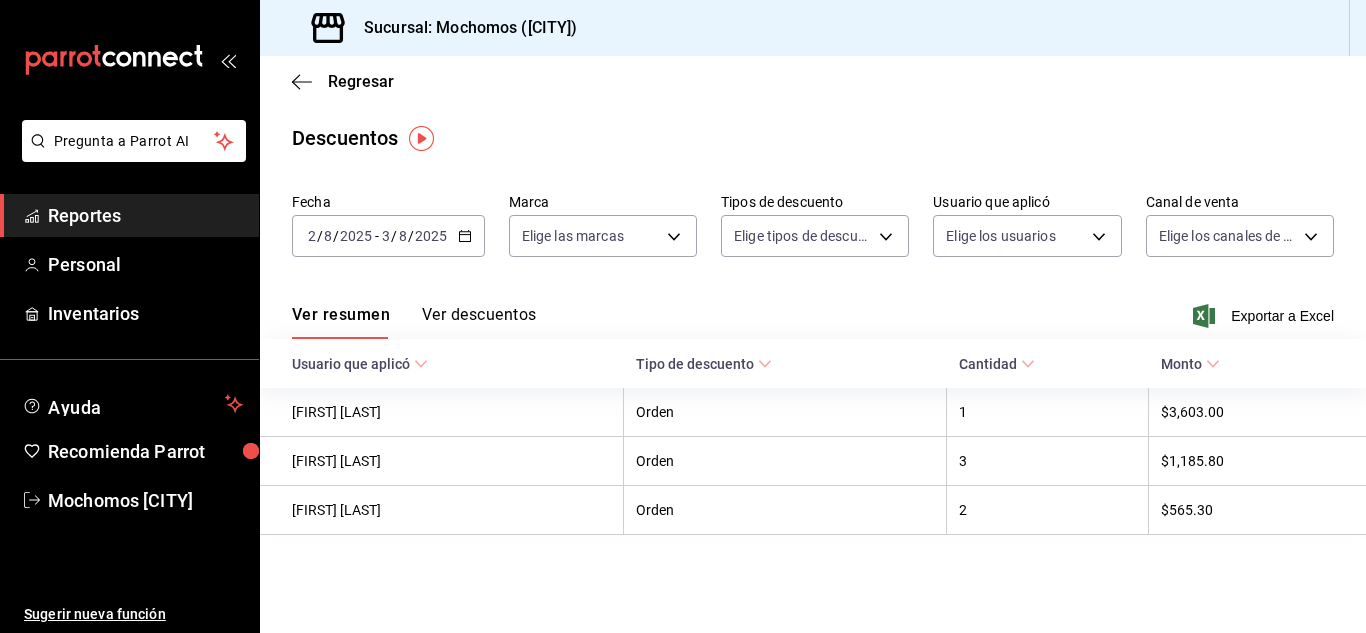 click on "Ver descuentos" at bounding box center (479, 322) 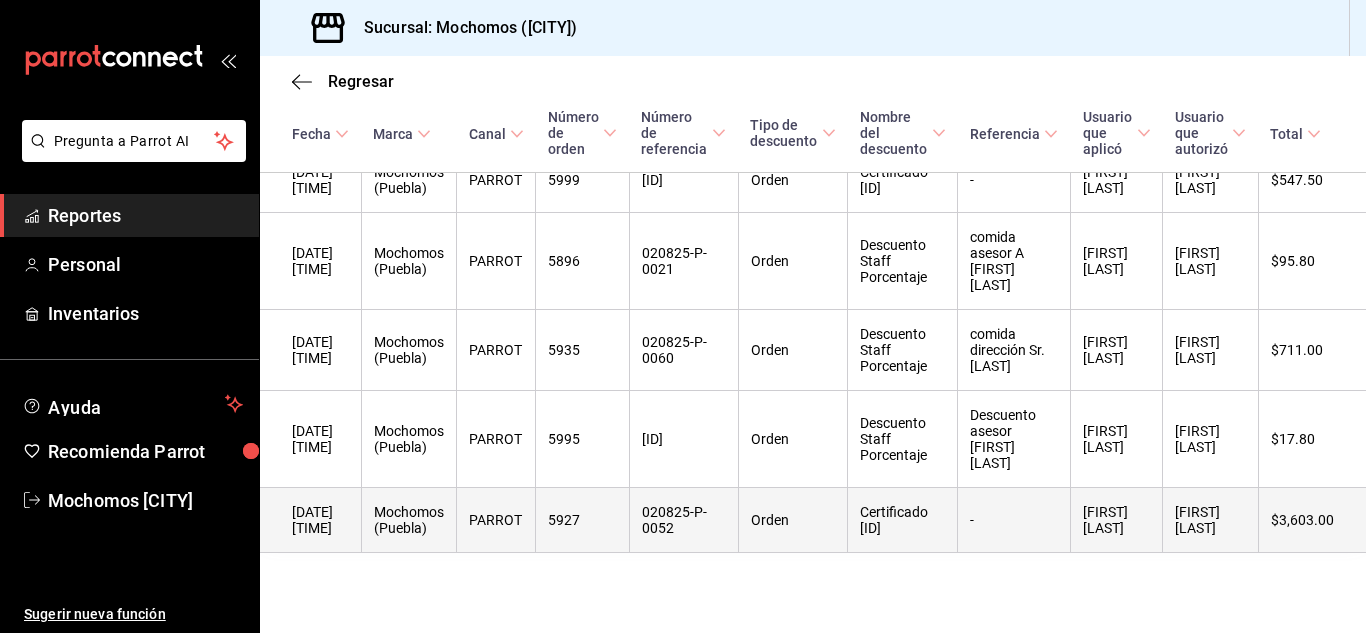 scroll, scrollTop: 442, scrollLeft: 0, axis: vertical 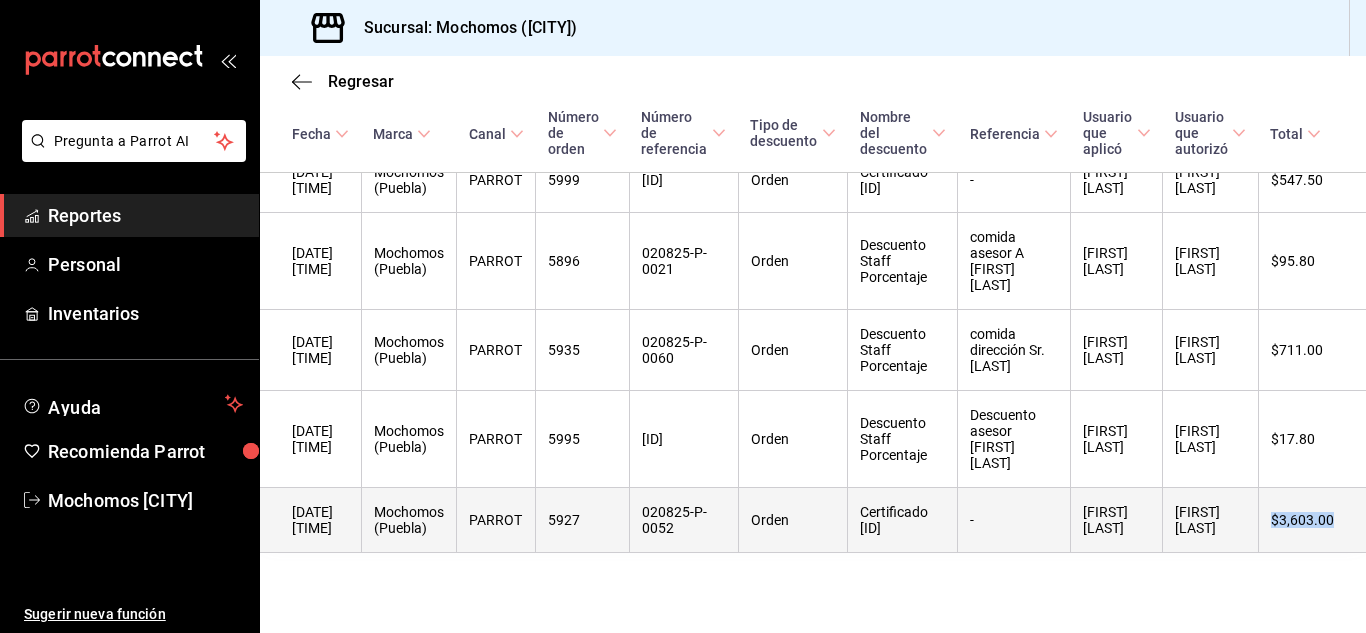 drag, startPoint x: 1286, startPoint y: 487, endPoint x: 1337, endPoint y: 482, distance: 51.24451 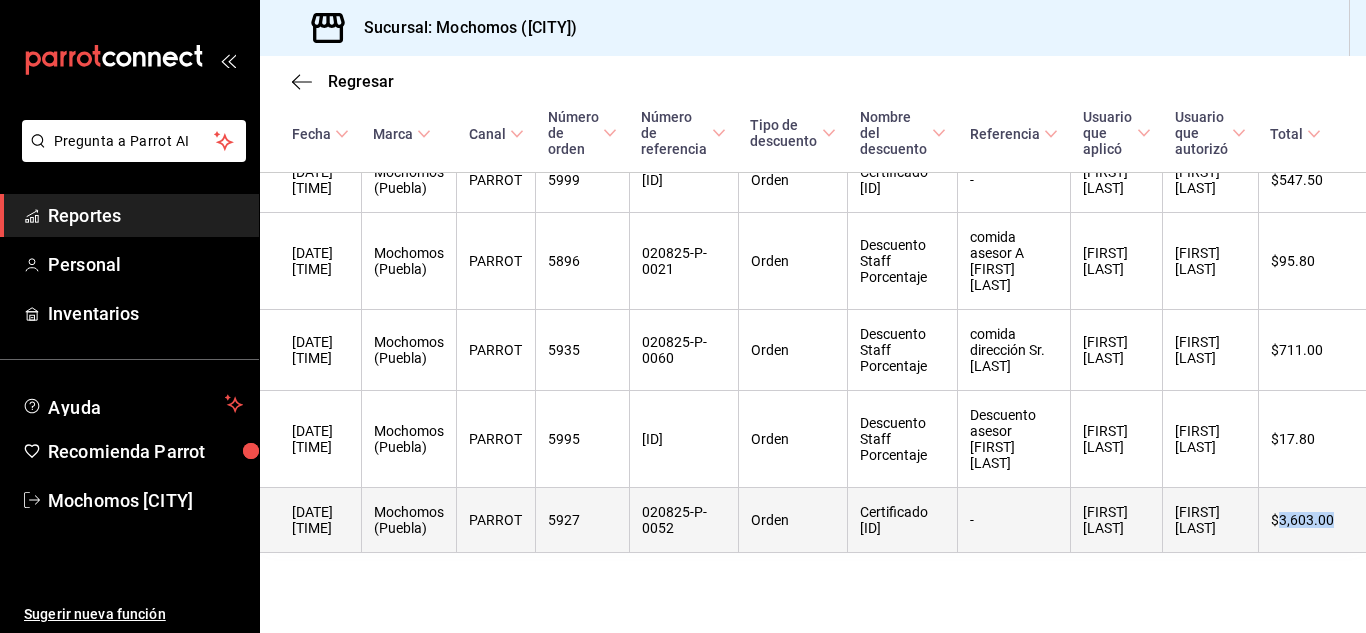 drag, startPoint x: 1268, startPoint y: 485, endPoint x: 1317, endPoint y: 485, distance: 49 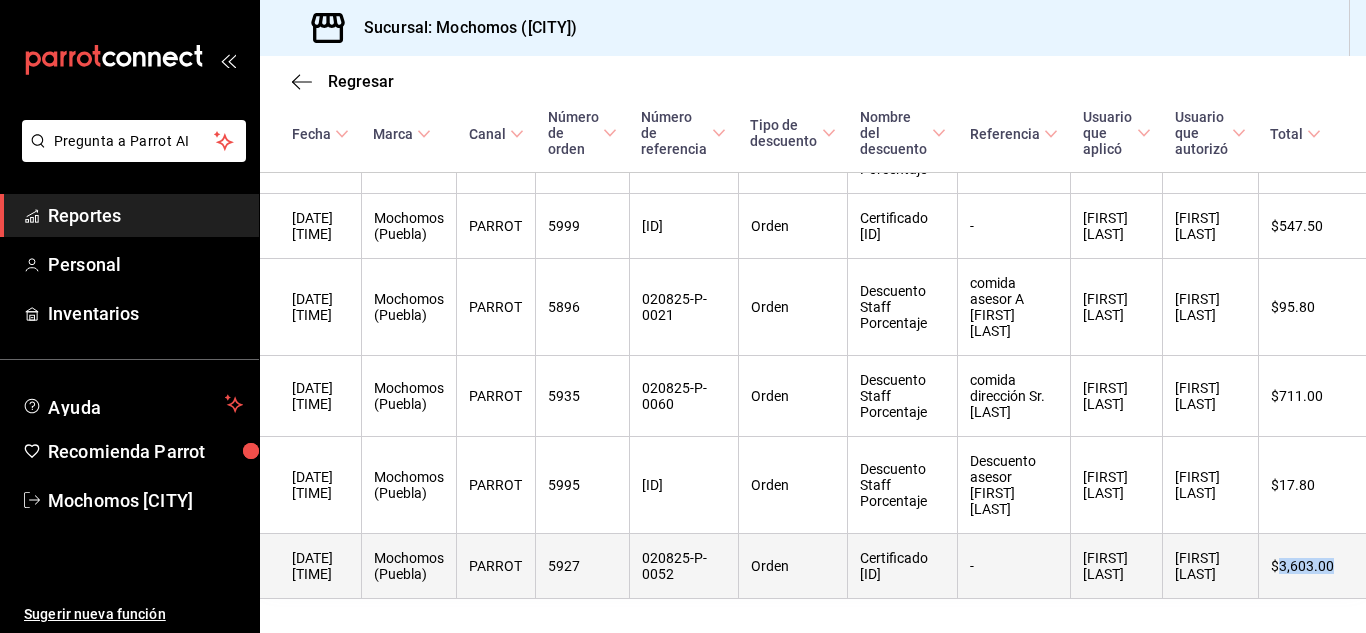 scroll, scrollTop: 342, scrollLeft: 21, axis: both 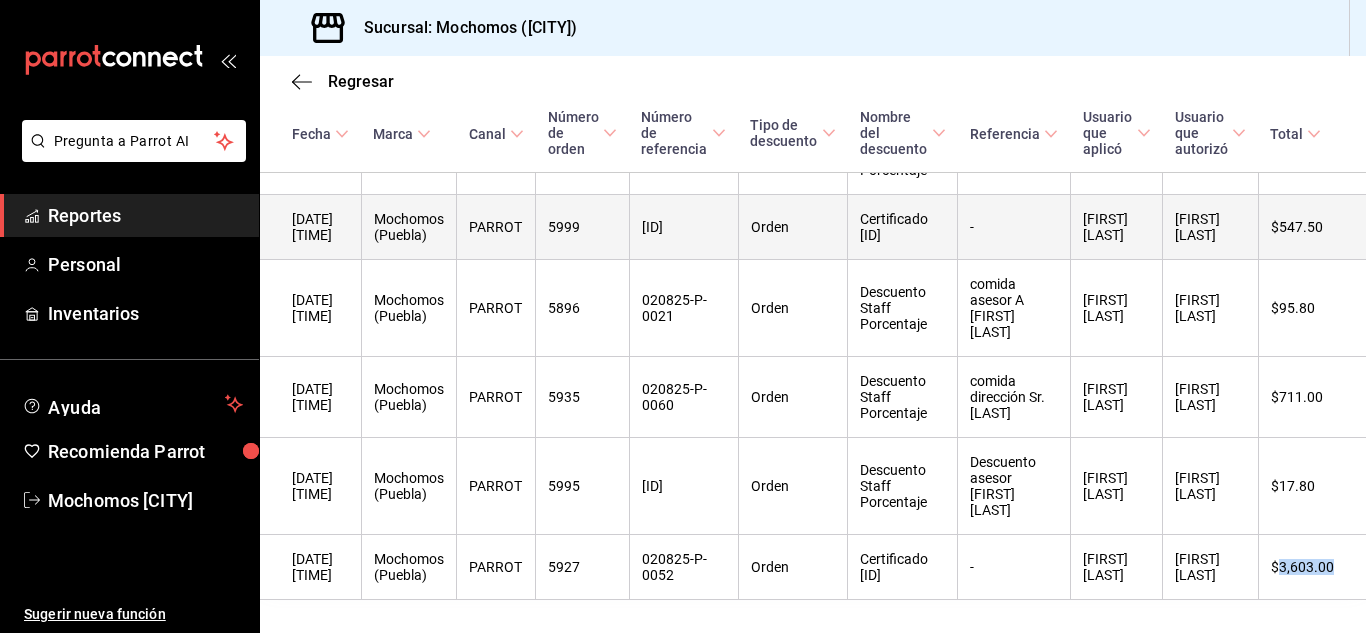 drag, startPoint x: 846, startPoint y: 251, endPoint x: 936, endPoint y: 253, distance: 90.02222 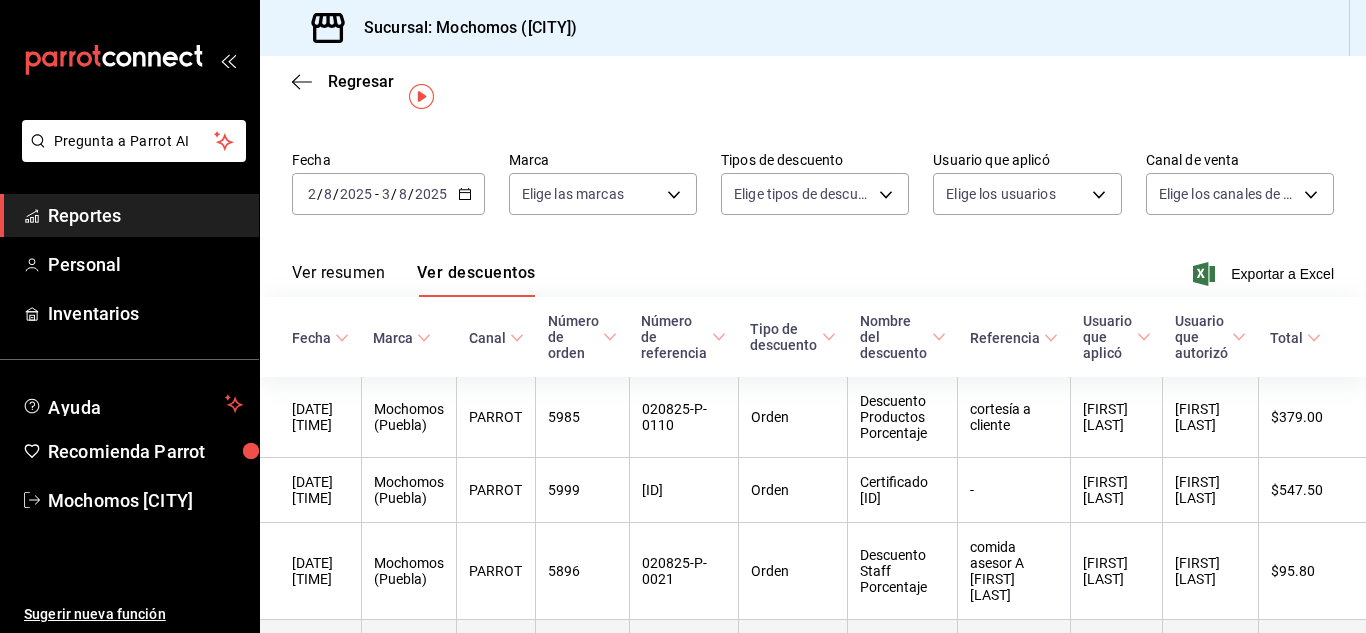 scroll, scrollTop: 142, scrollLeft: 0, axis: vertical 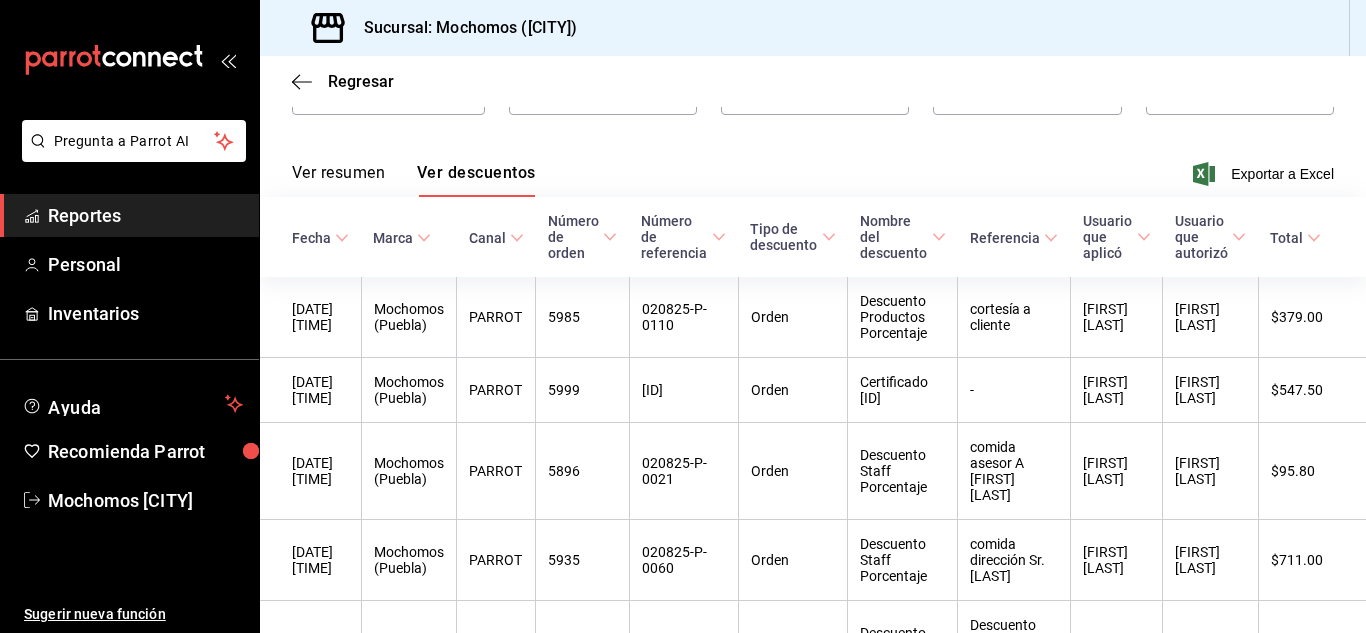 click on "Reportes" at bounding box center (145, 215) 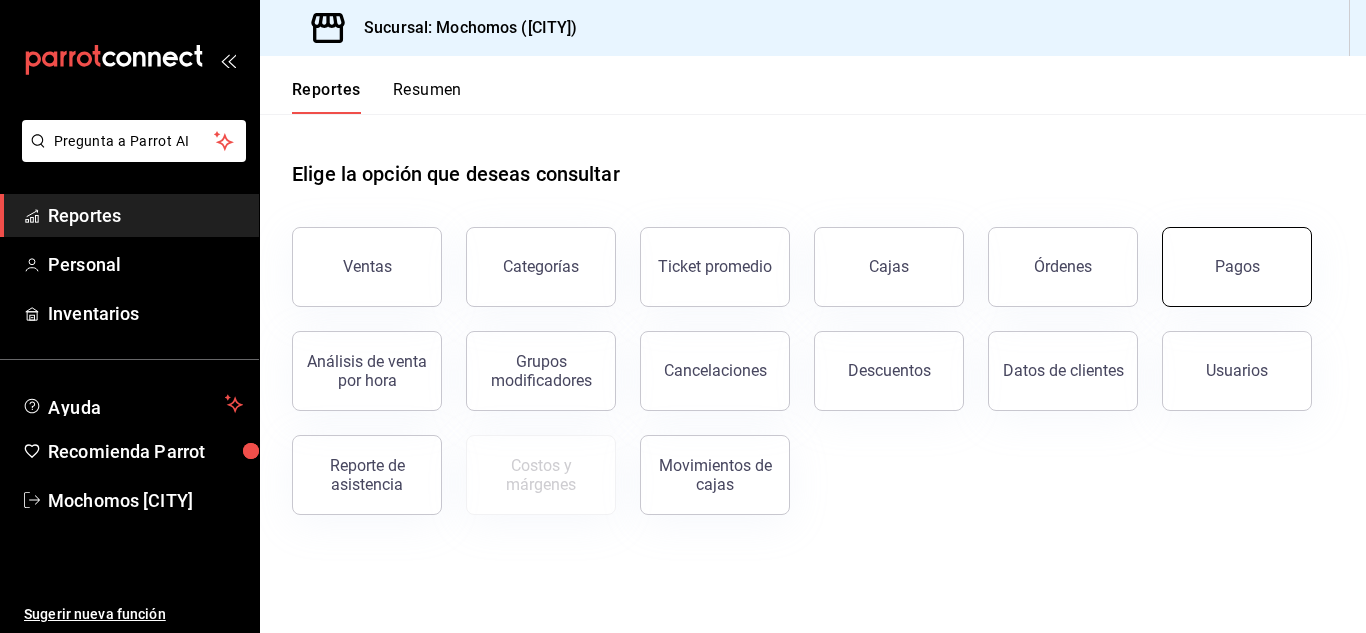click on "Pagos" at bounding box center (1237, 267) 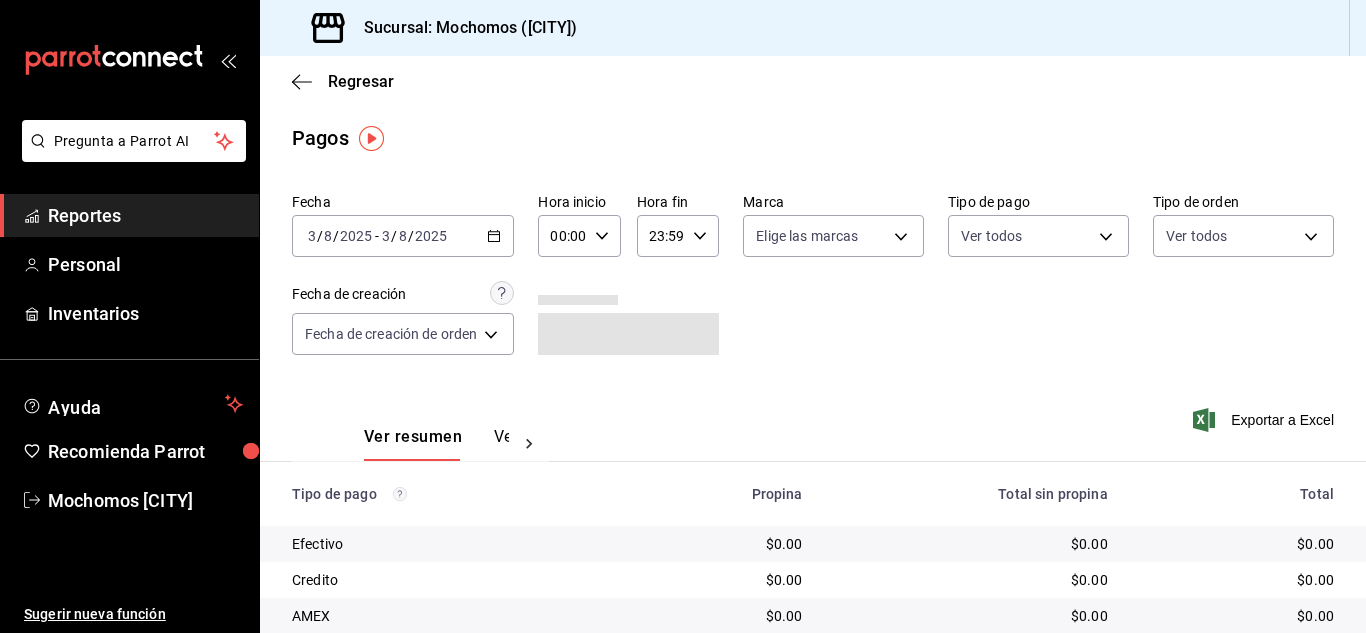 click on "2025" at bounding box center [431, 236] 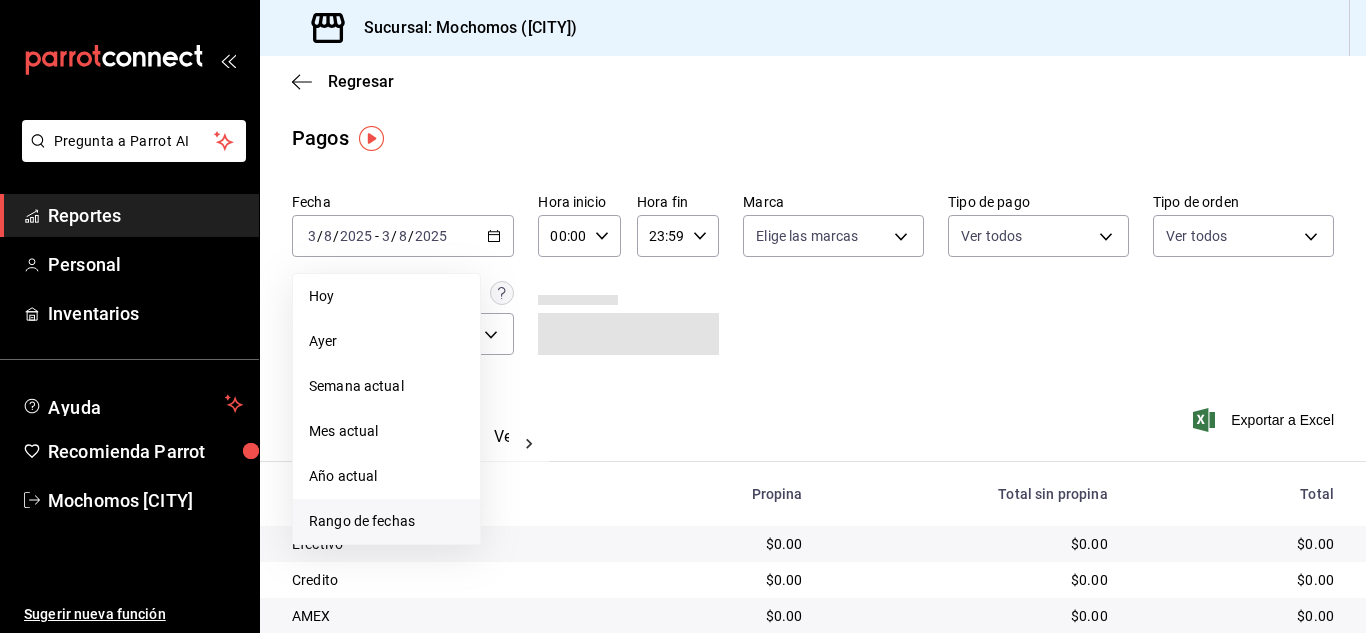 click on "Rango de fechas" at bounding box center [386, 521] 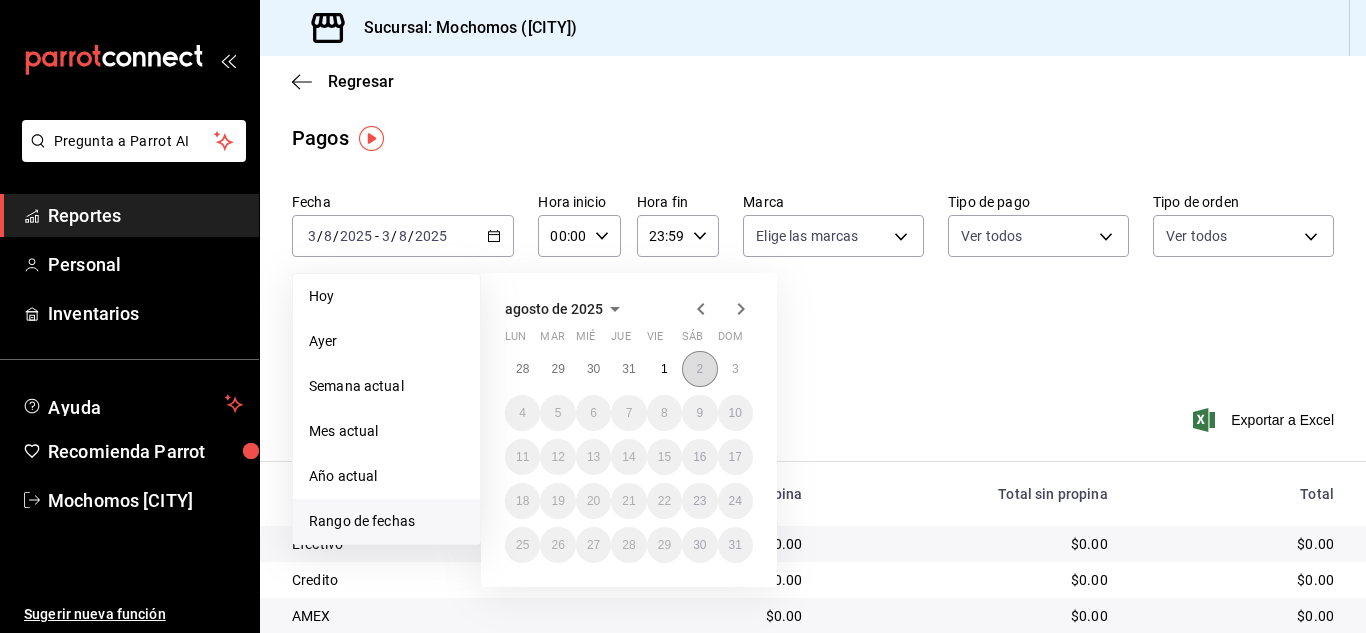 click on "2" at bounding box center [699, 369] 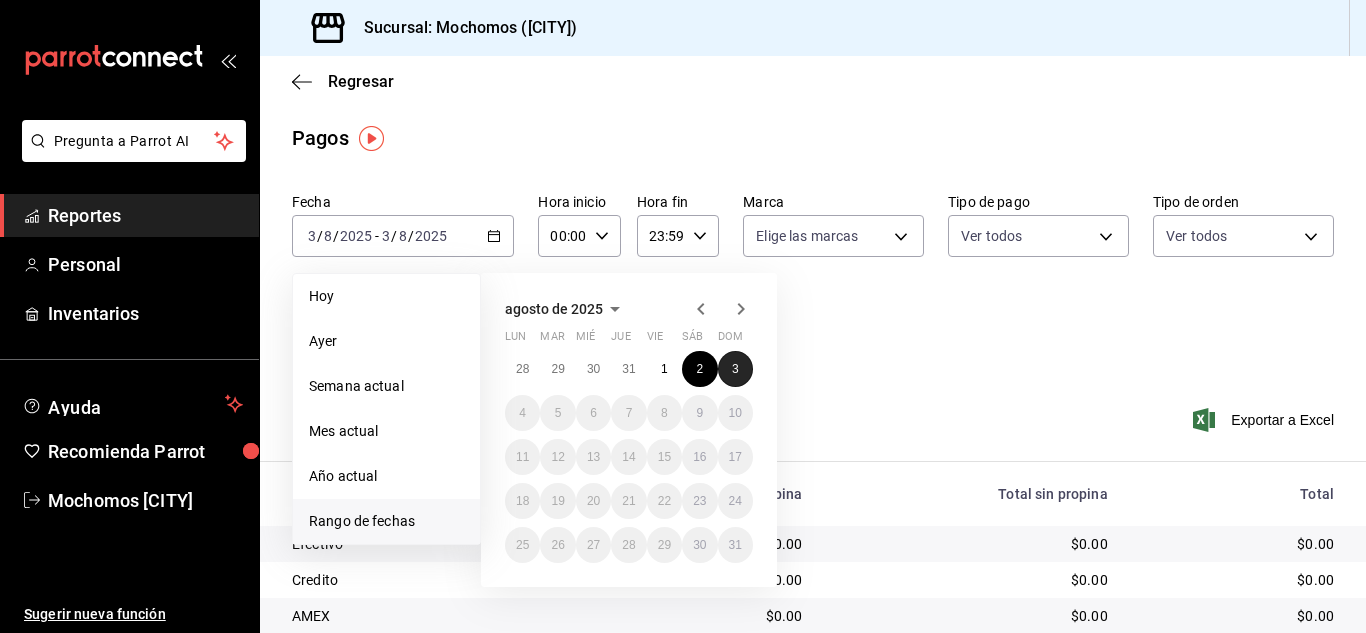click on "3" at bounding box center (735, 369) 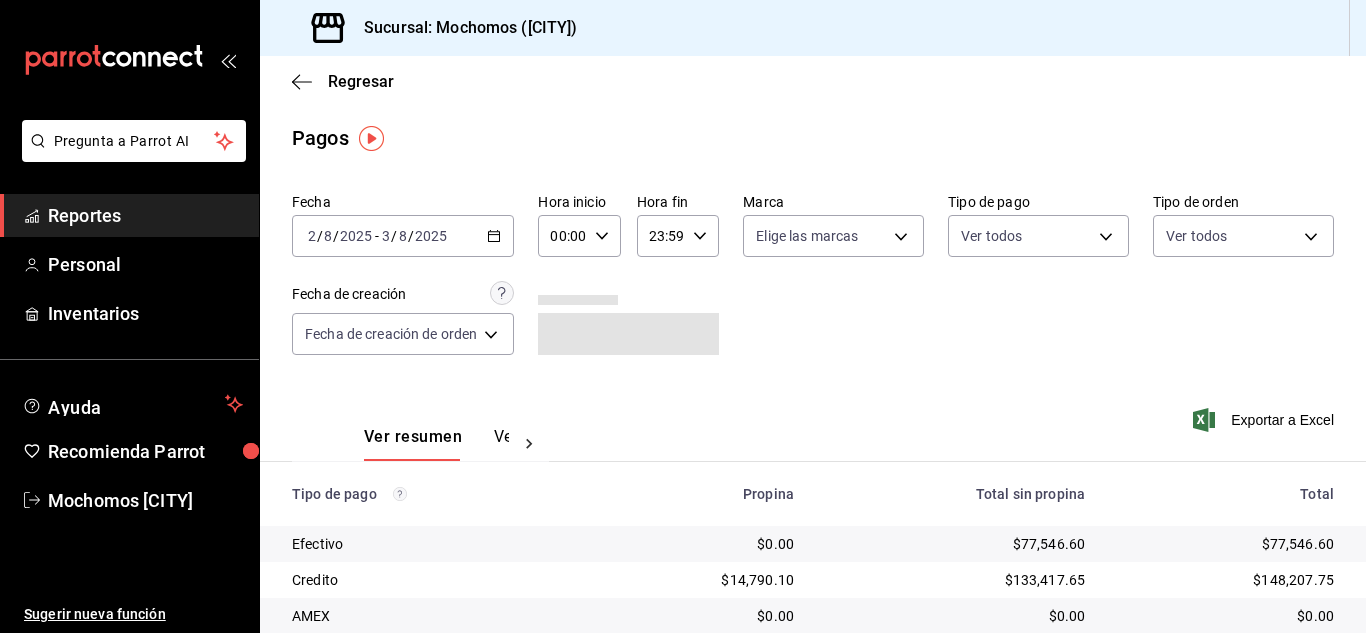 click 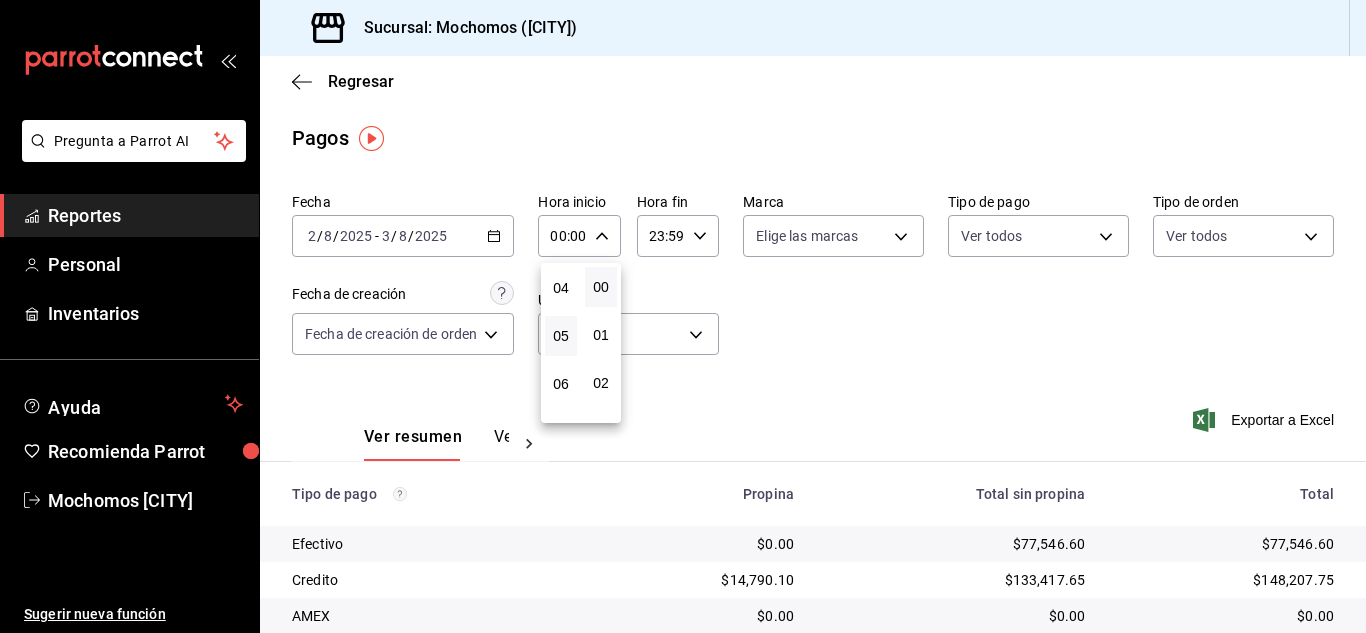 scroll, scrollTop: 200, scrollLeft: 0, axis: vertical 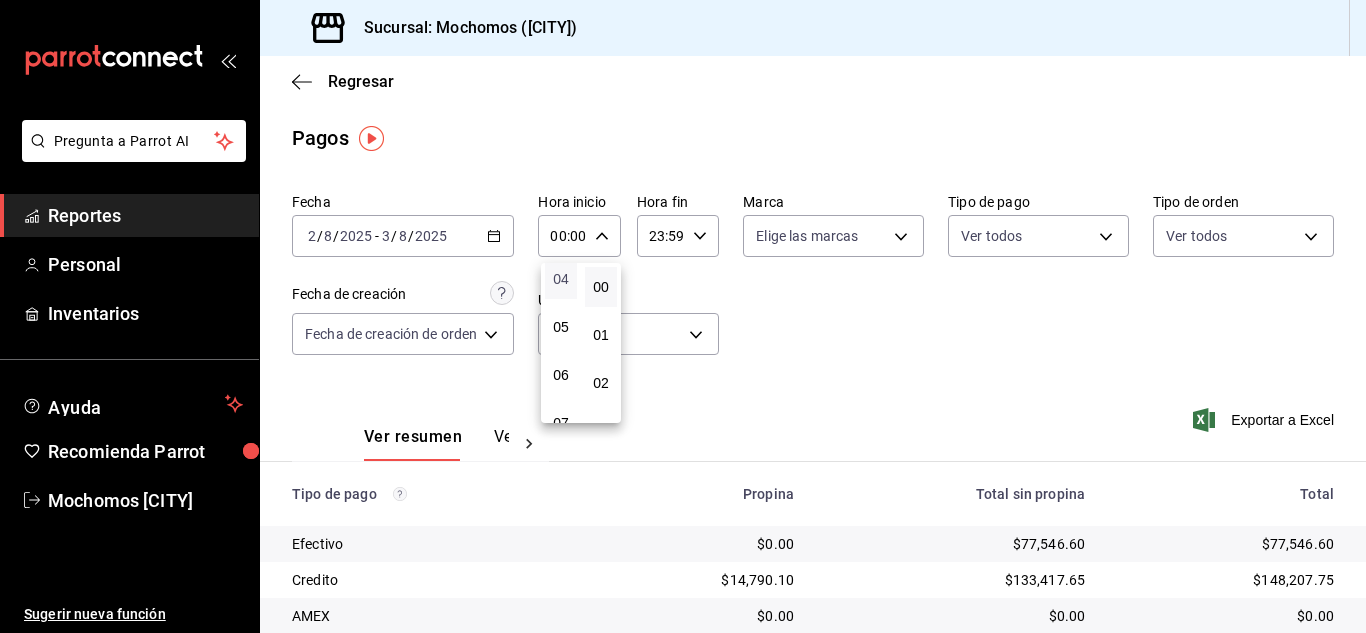 click on "04" at bounding box center (561, 279) 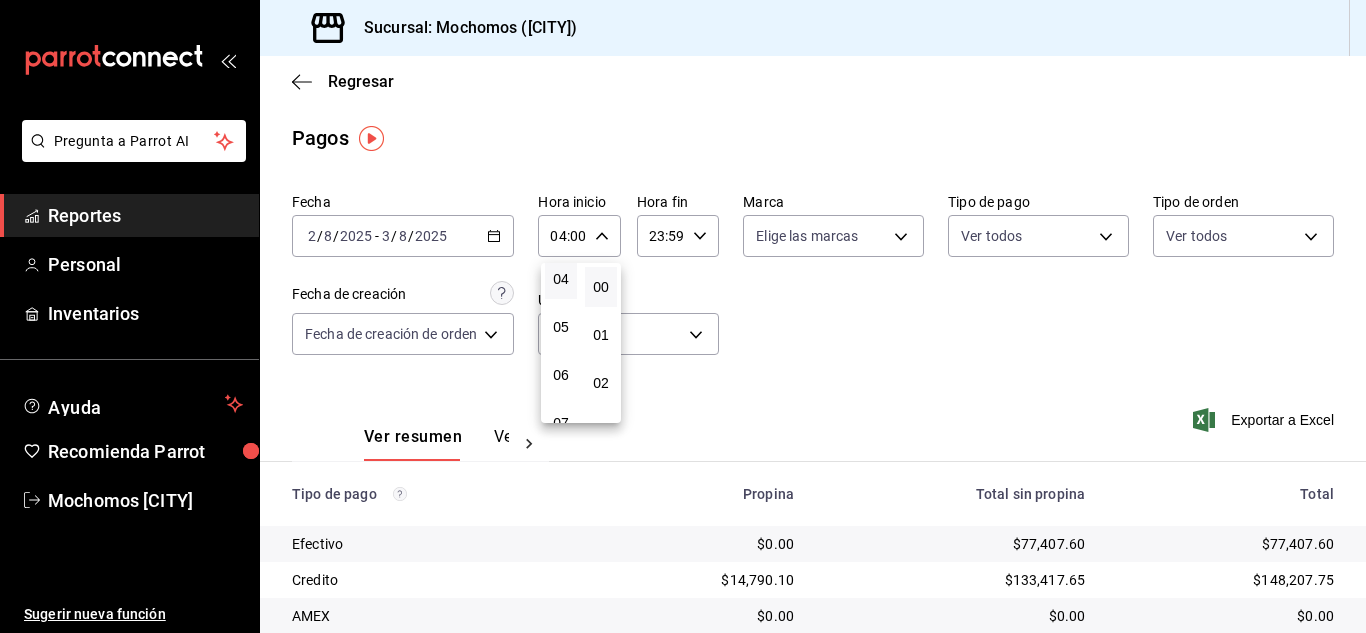 drag, startPoint x: 919, startPoint y: 320, endPoint x: 936, endPoint y: 323, distance: 17.262676 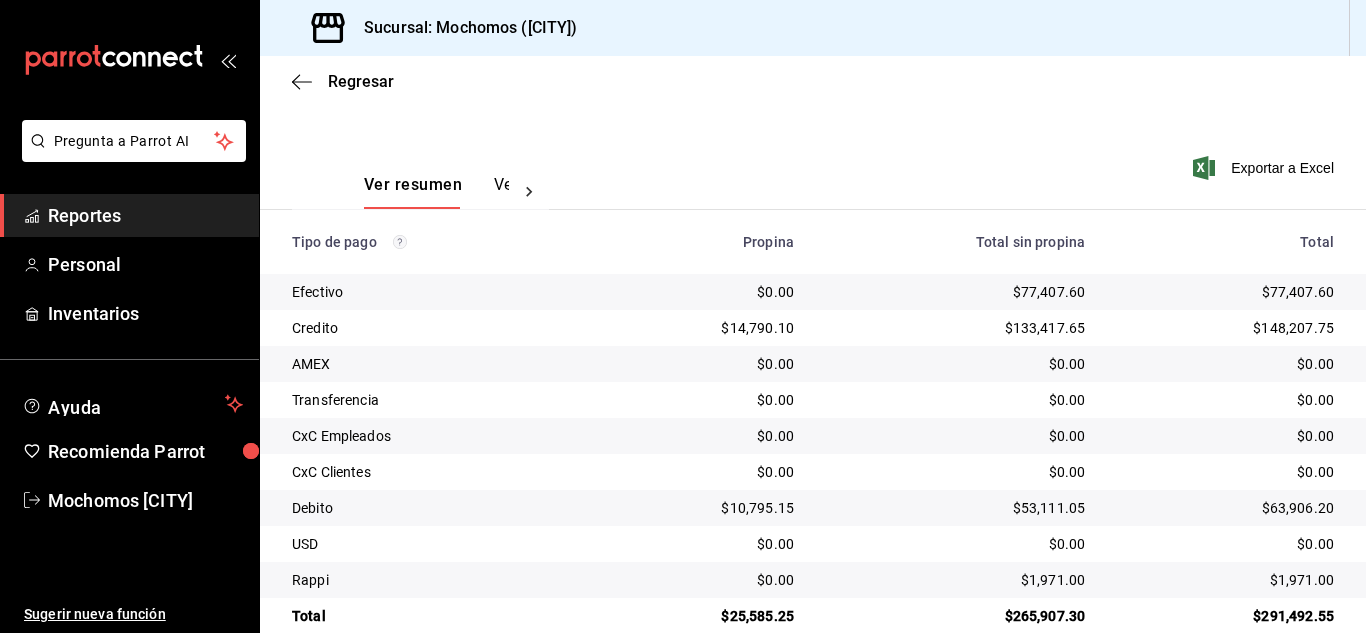 scroll, scrollTop: 286, scrollLeft: 0, axis: vertical 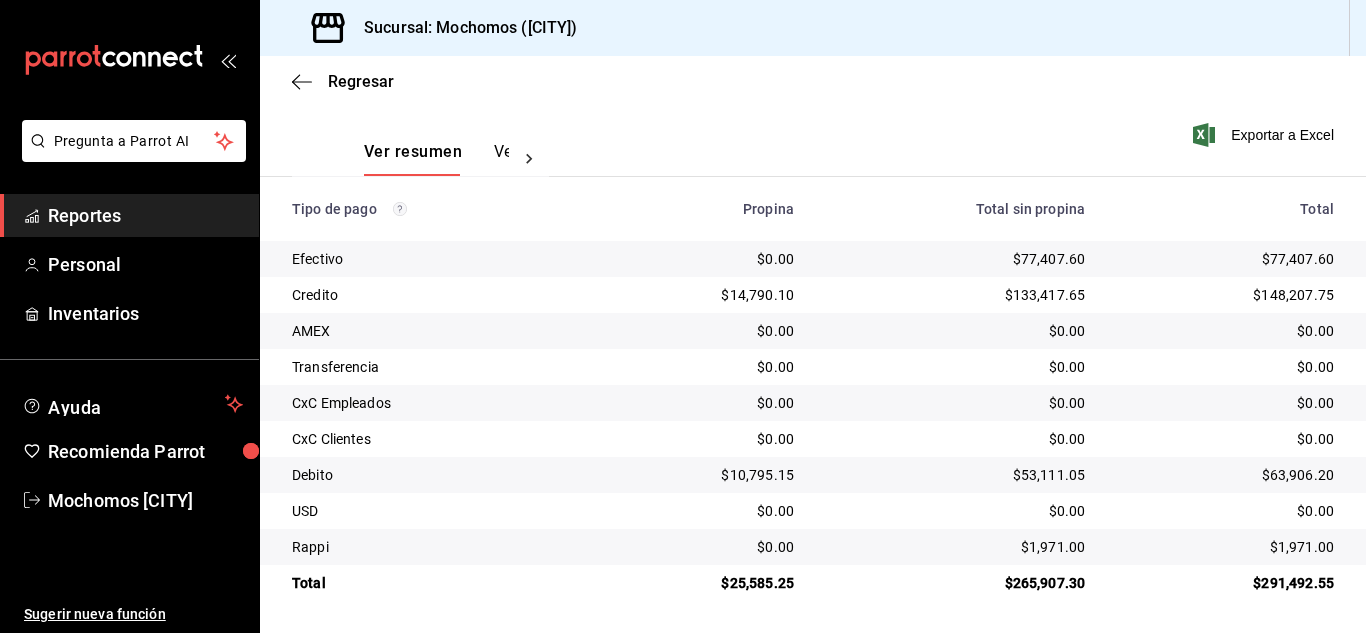 click on "Reportes" at bounding box center [145, 215] 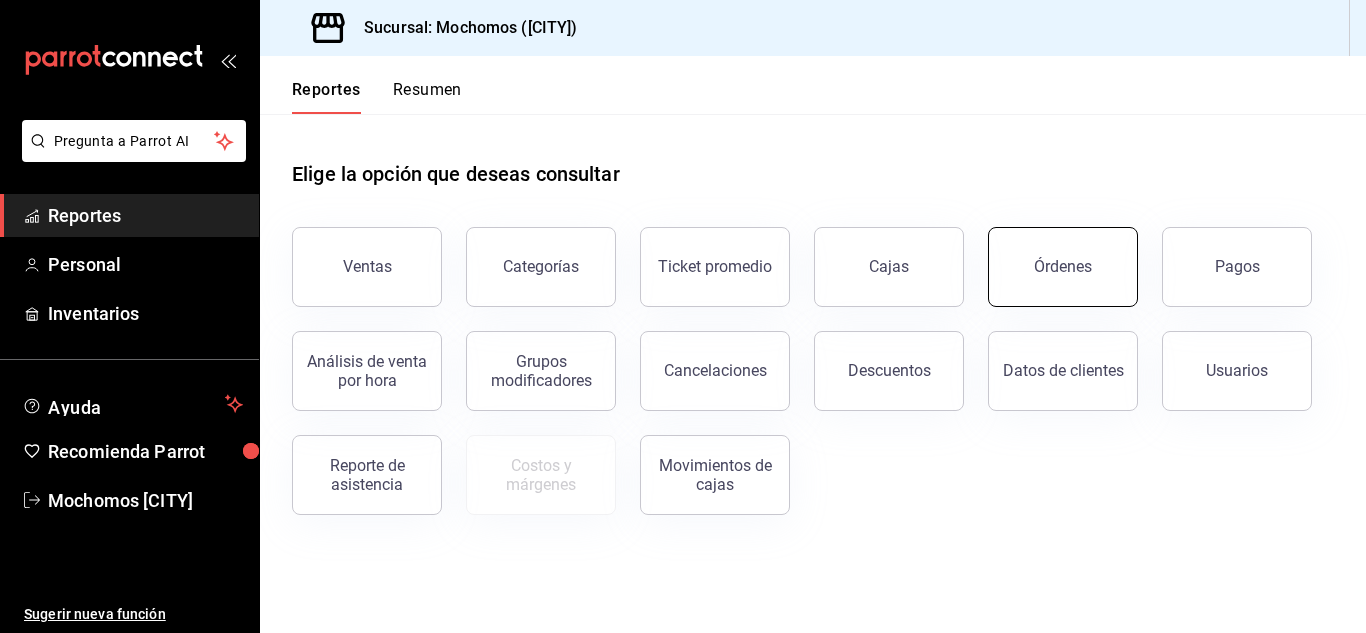 click on "Órdenes" at bounding box center (1063, 267) 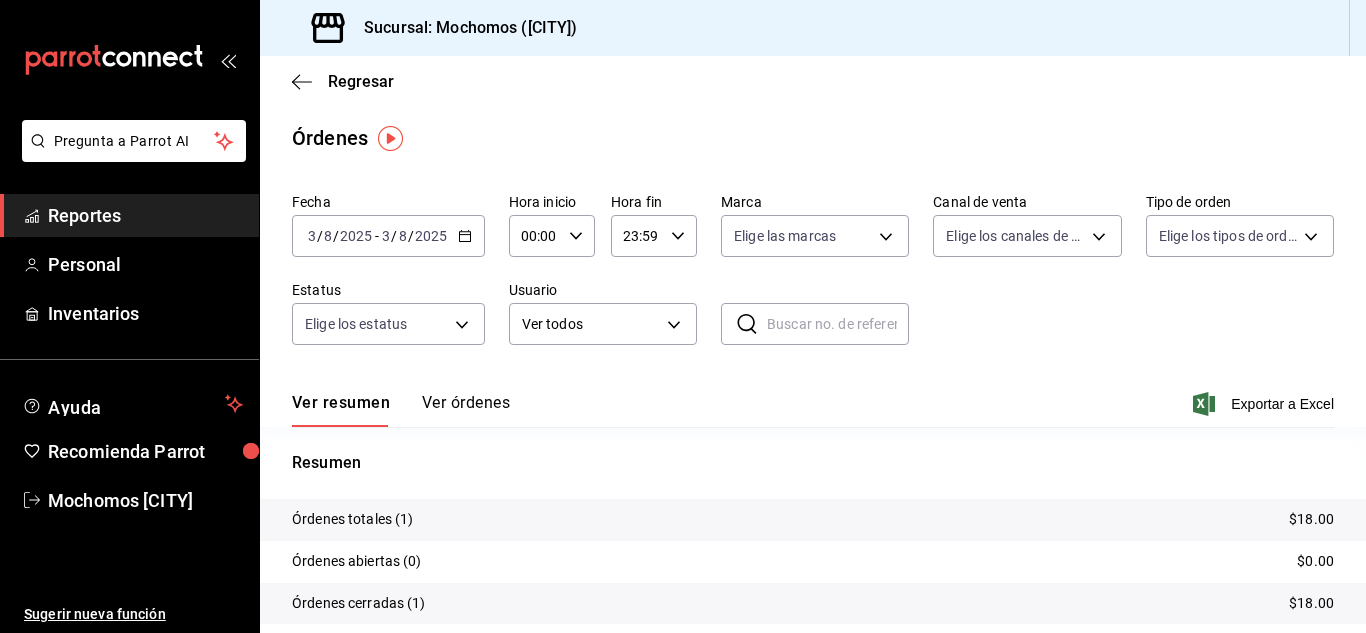 click on "2025-08-03 3 / 8 / 2025 - 2025-08-03 3 / 8 / 2025" at bounding box center (388, 236) 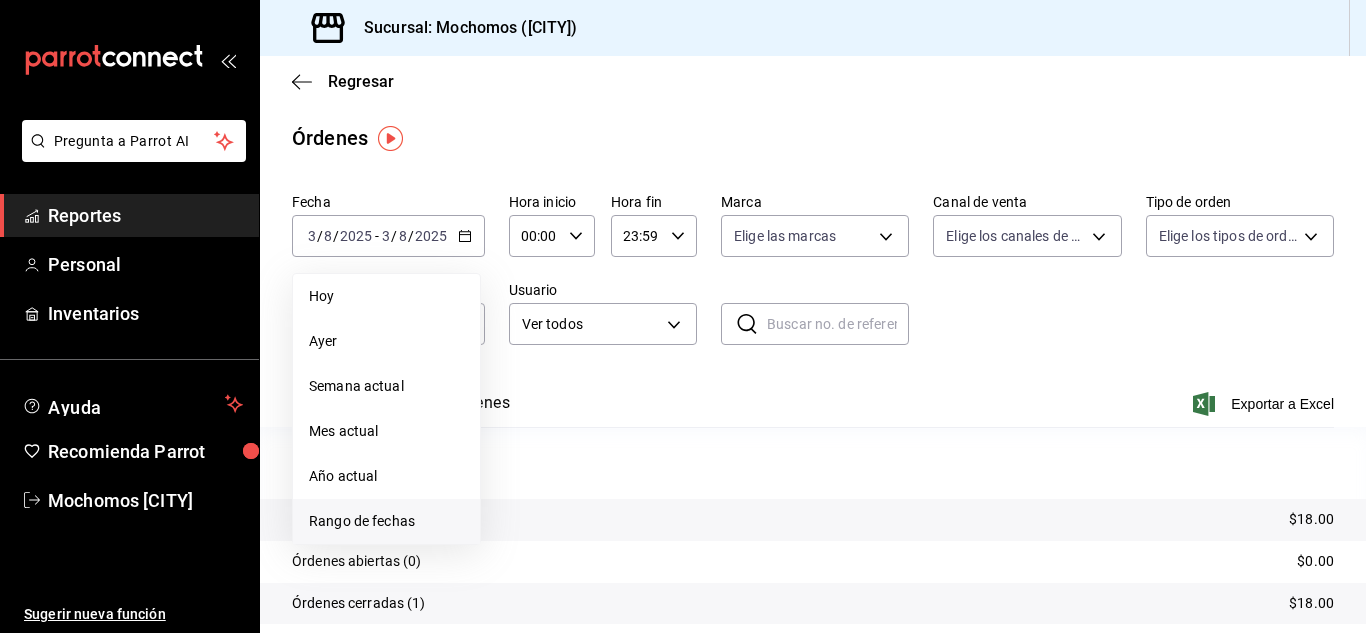 click on "Rango de fechas" at bounding box center [386, 521] 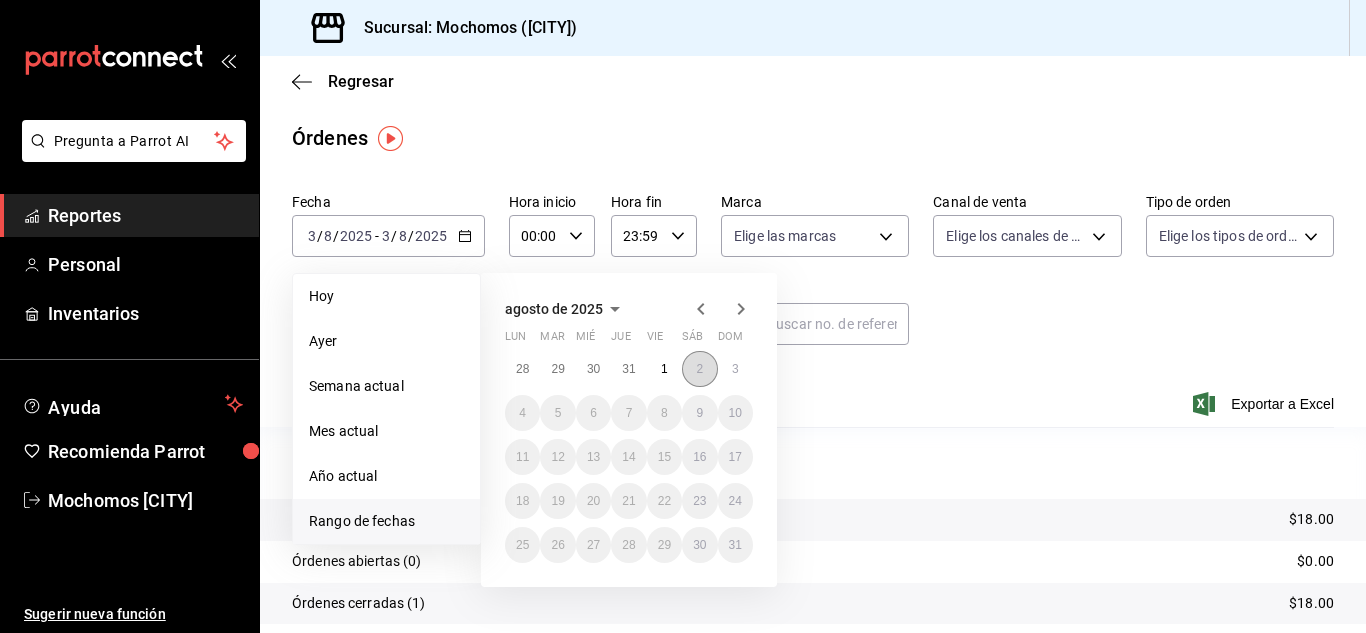 click on "2" at bounding box center (699, 369) 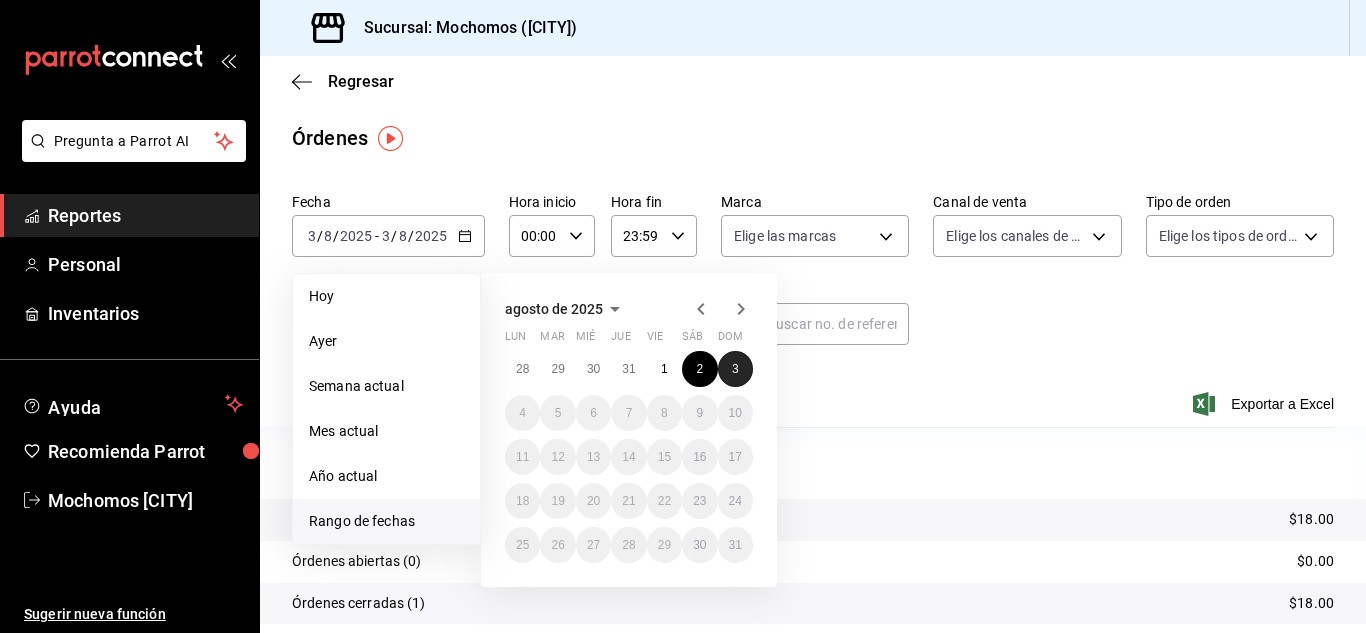 click on "3" at bounding box center [735, 369] 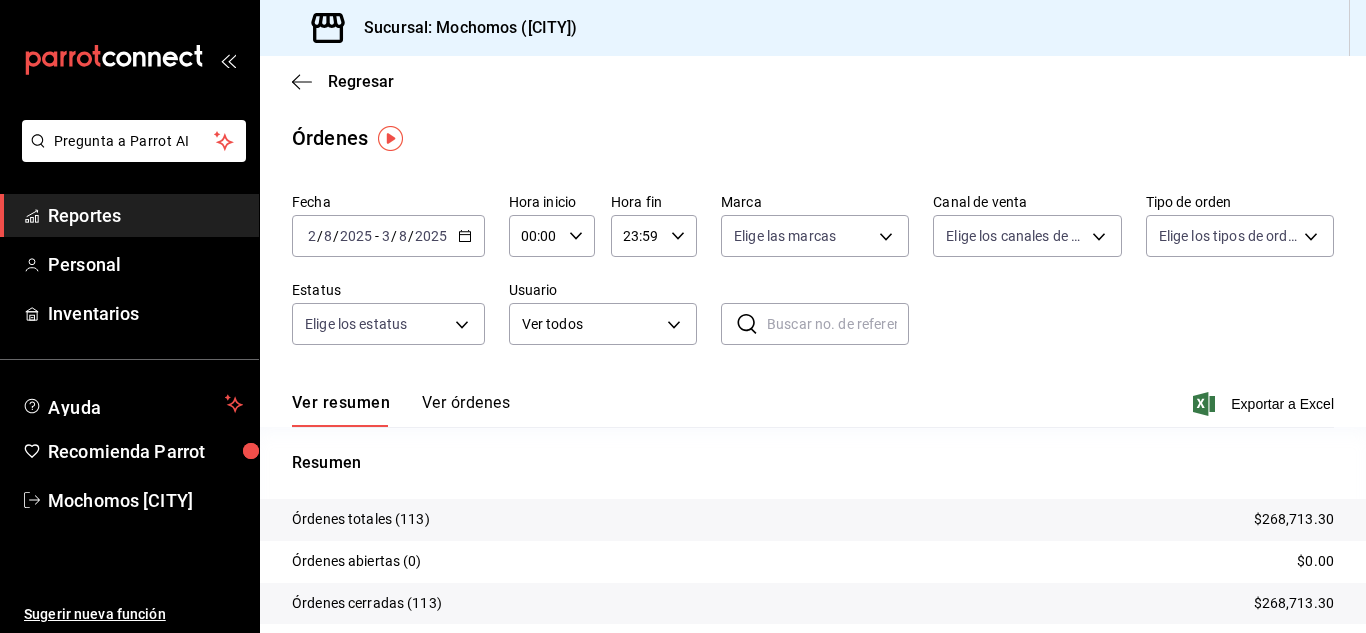 click 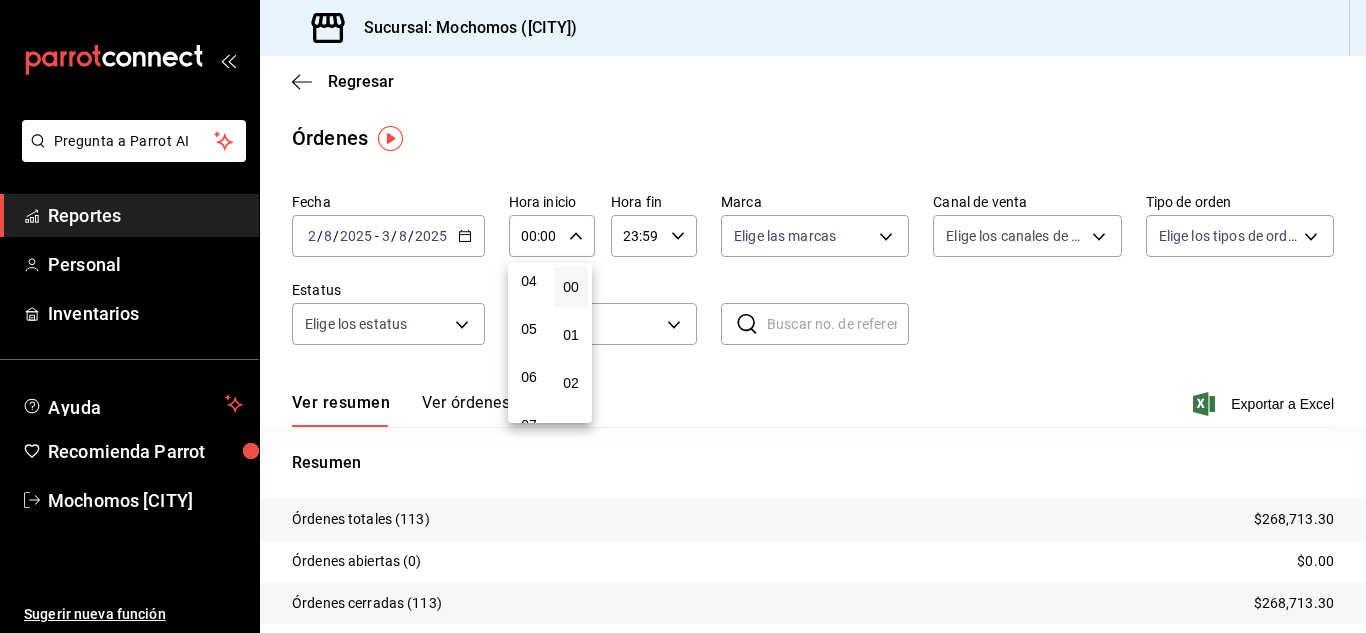 scroll, scrollTop: 200, scrollLeft: 0, axis: vertical 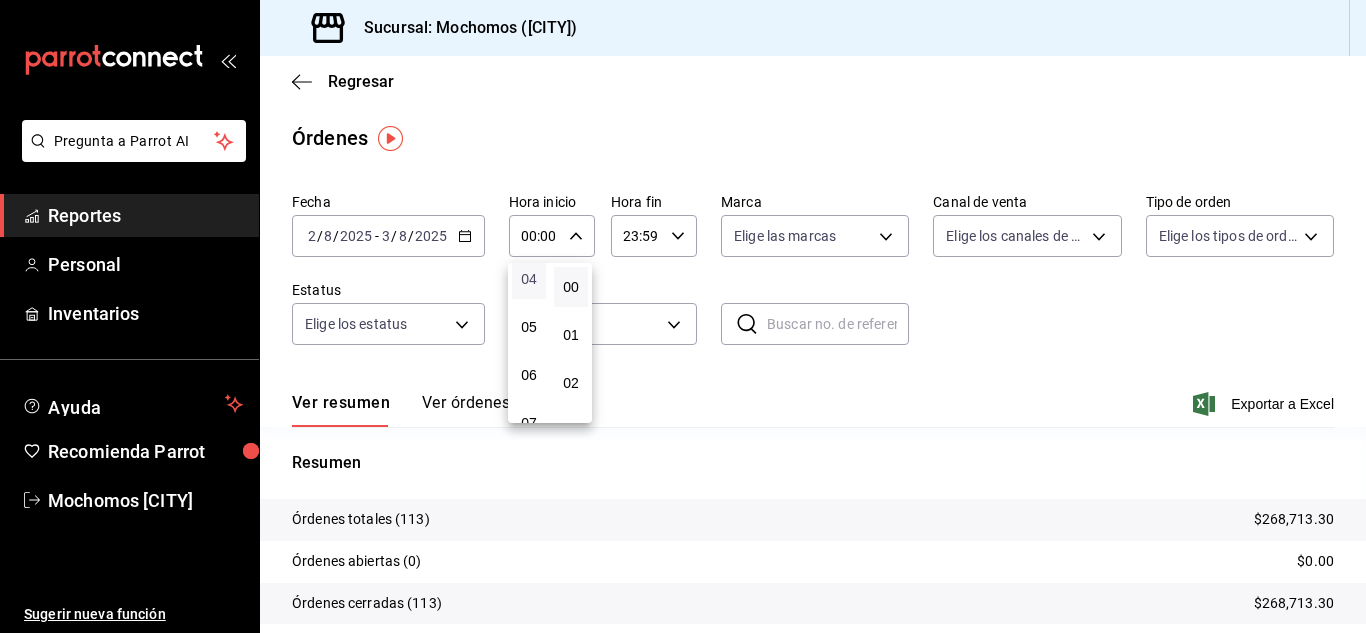 click on "04" at bounding box center (529, 279) 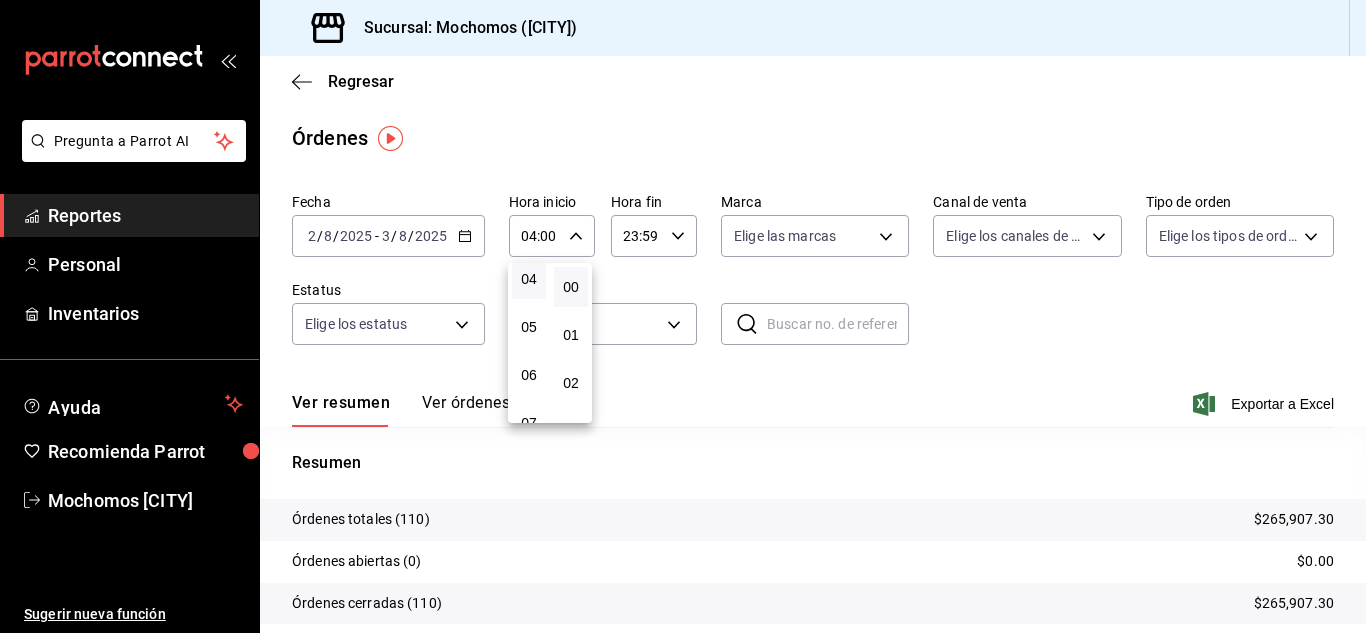 click at bounding box center [683, 316] 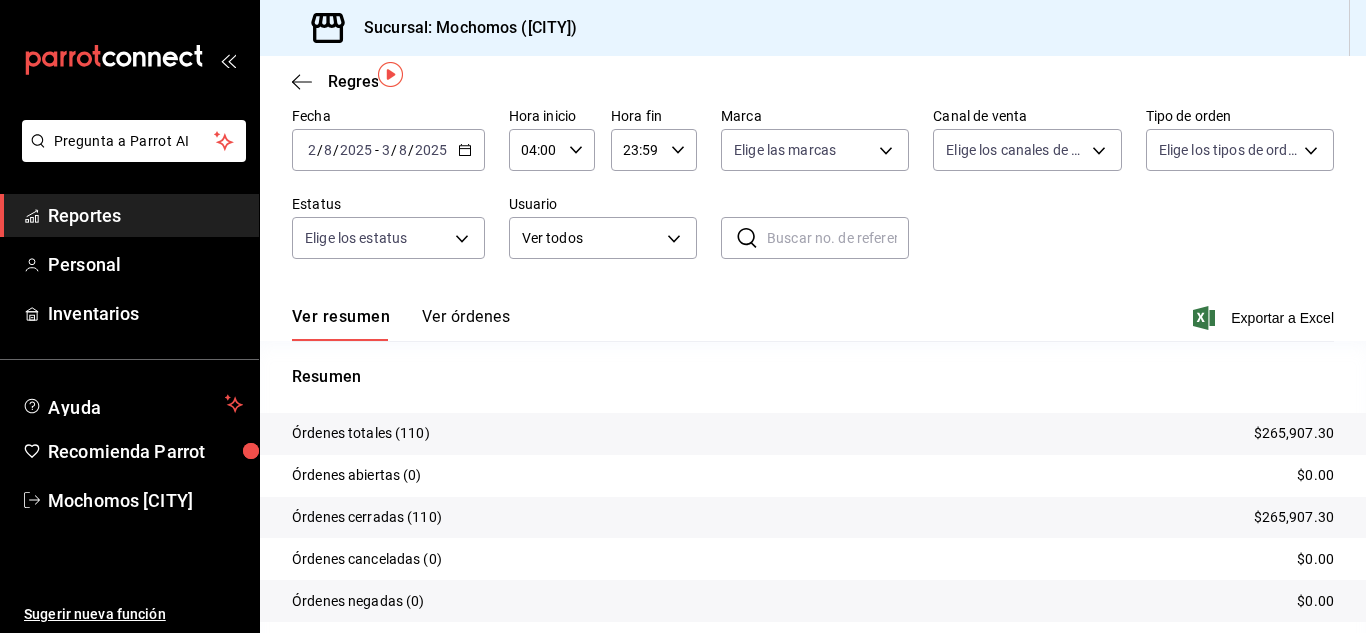 scroll, scrollTop: 0, scrollLeft: 0, axis: both 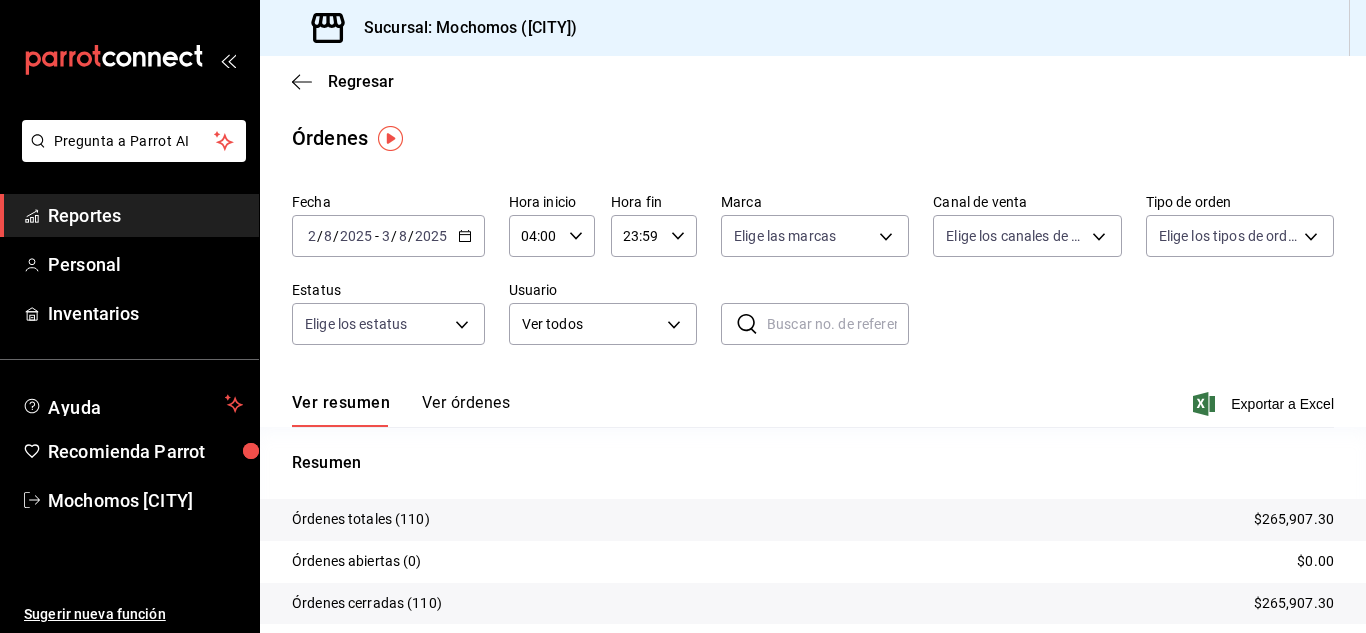 click on "Ver órdenes" at bounding box center (466, 410) 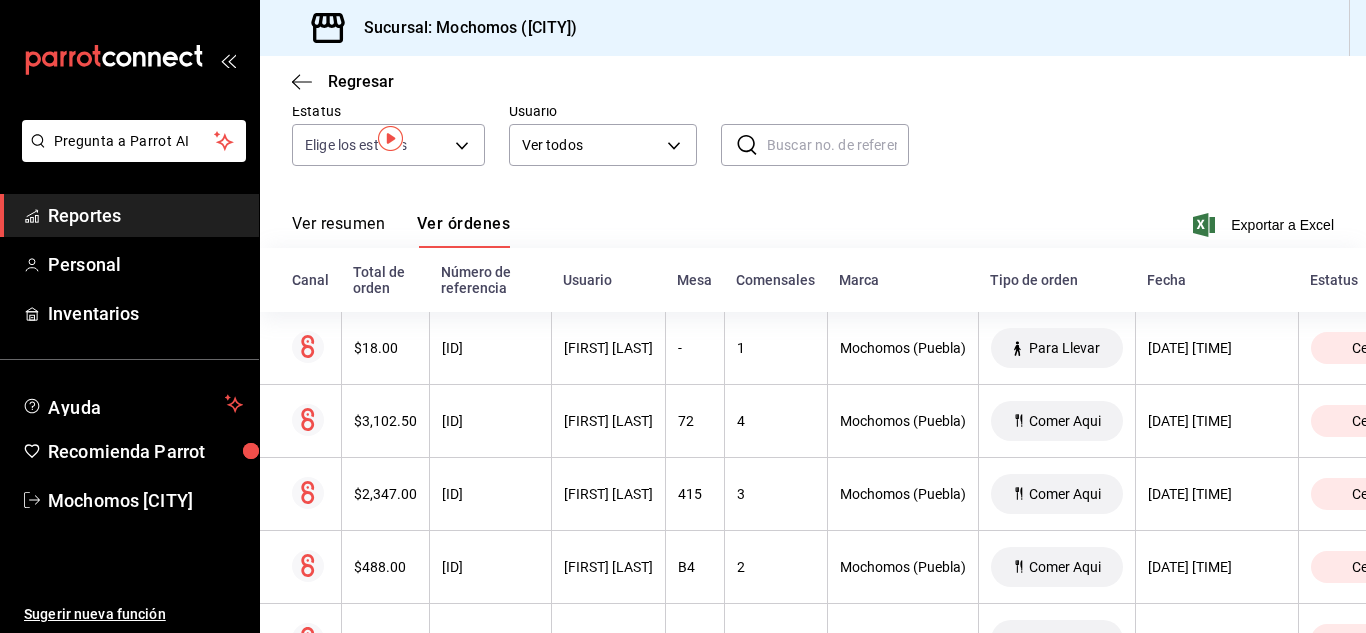 scroll, scrollTop: 0, scrollLeft: 0, axis: both 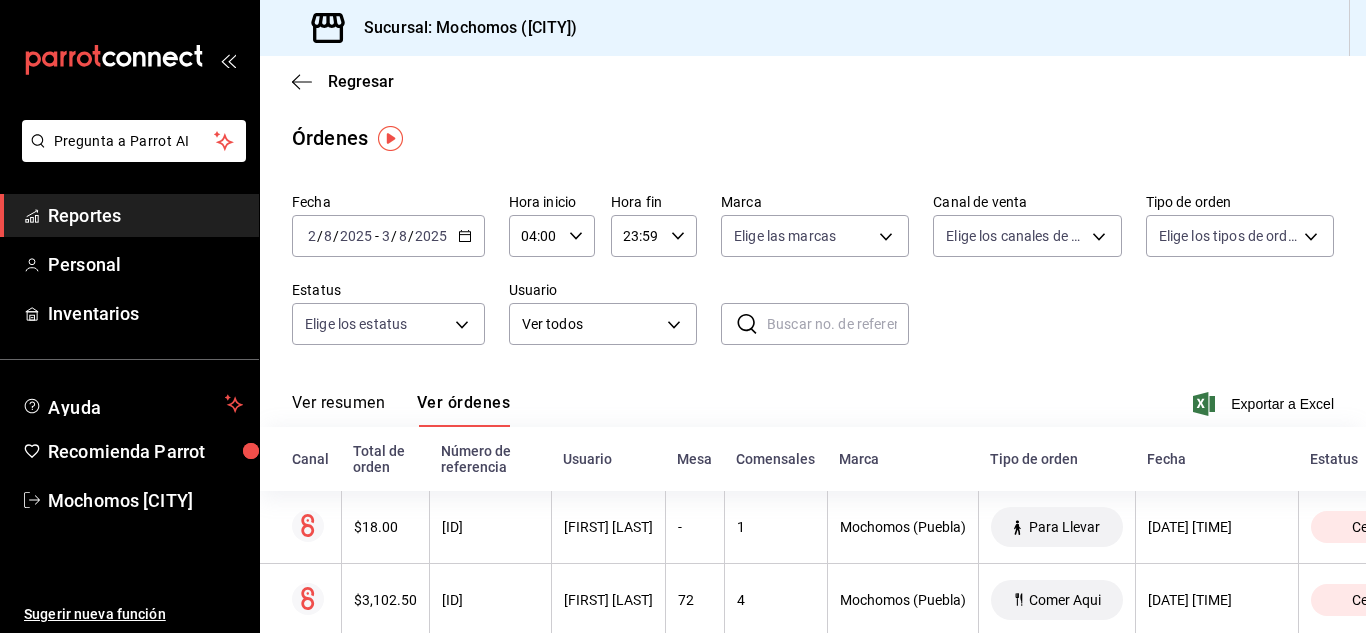 click on "Reportes" at bounding box center [145, 215] 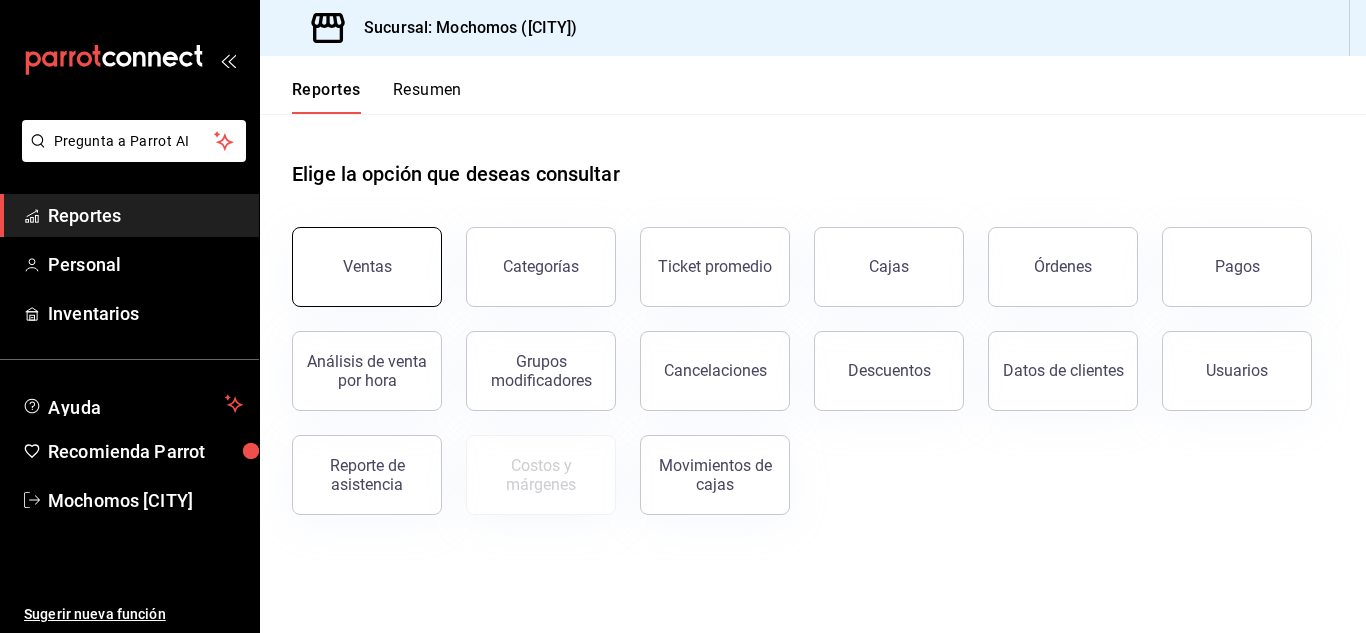 click on "Ventas" at bounding box center [367, 267] 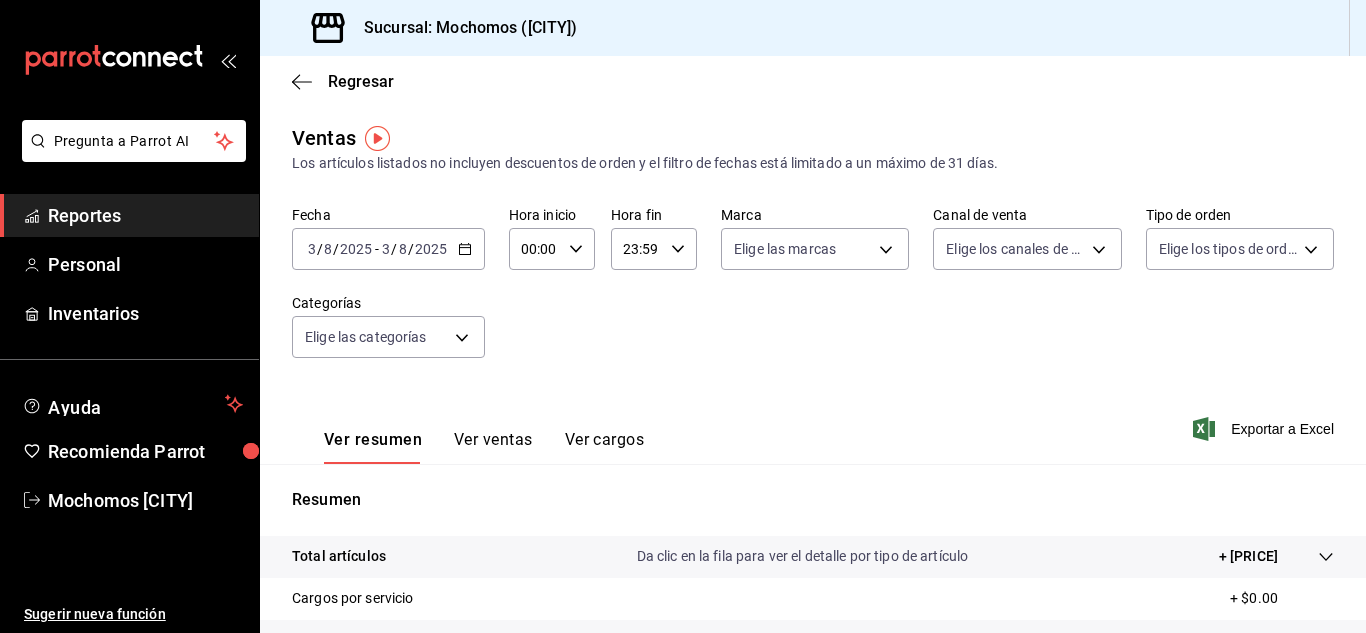 click 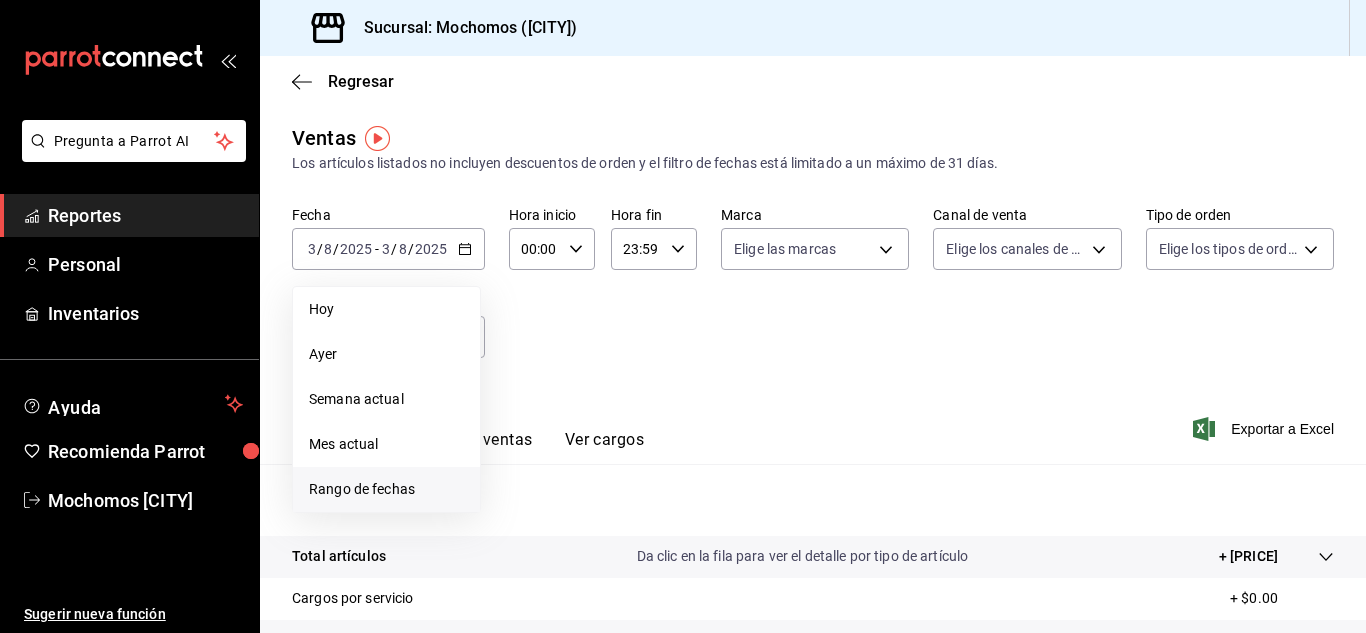 click on "Rango de fechas" at bounding box center (386, 489) 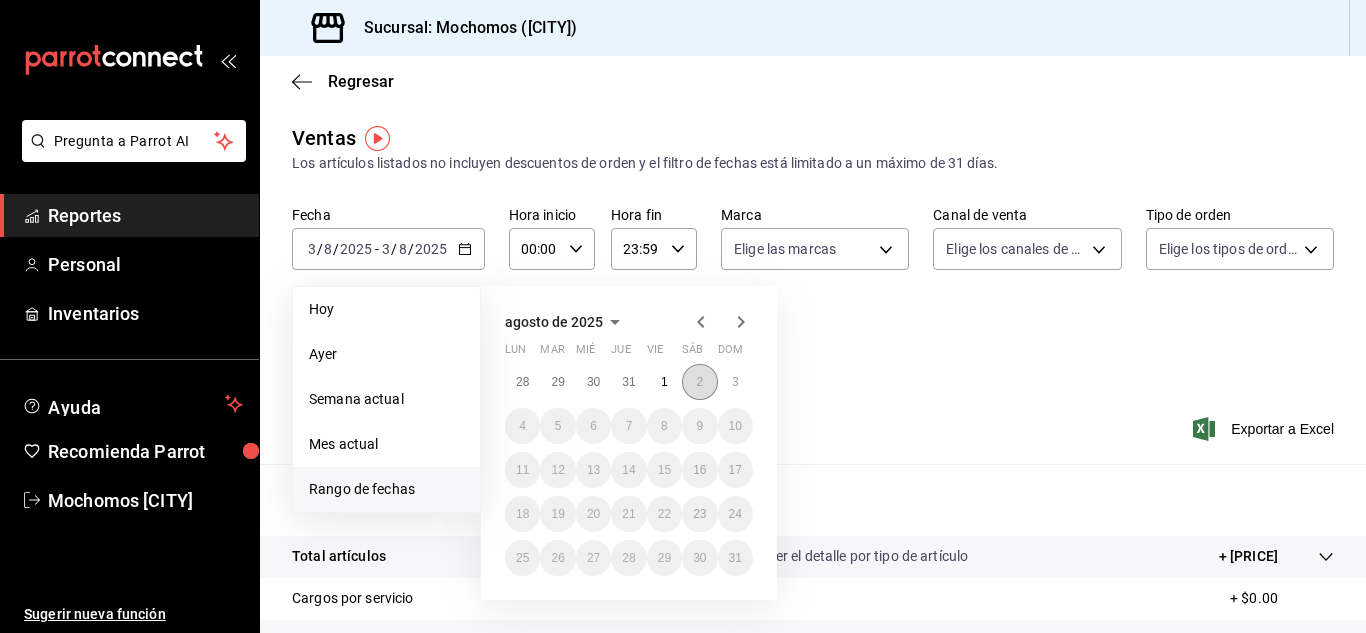 click on "2" at bounding box center [699, 382] 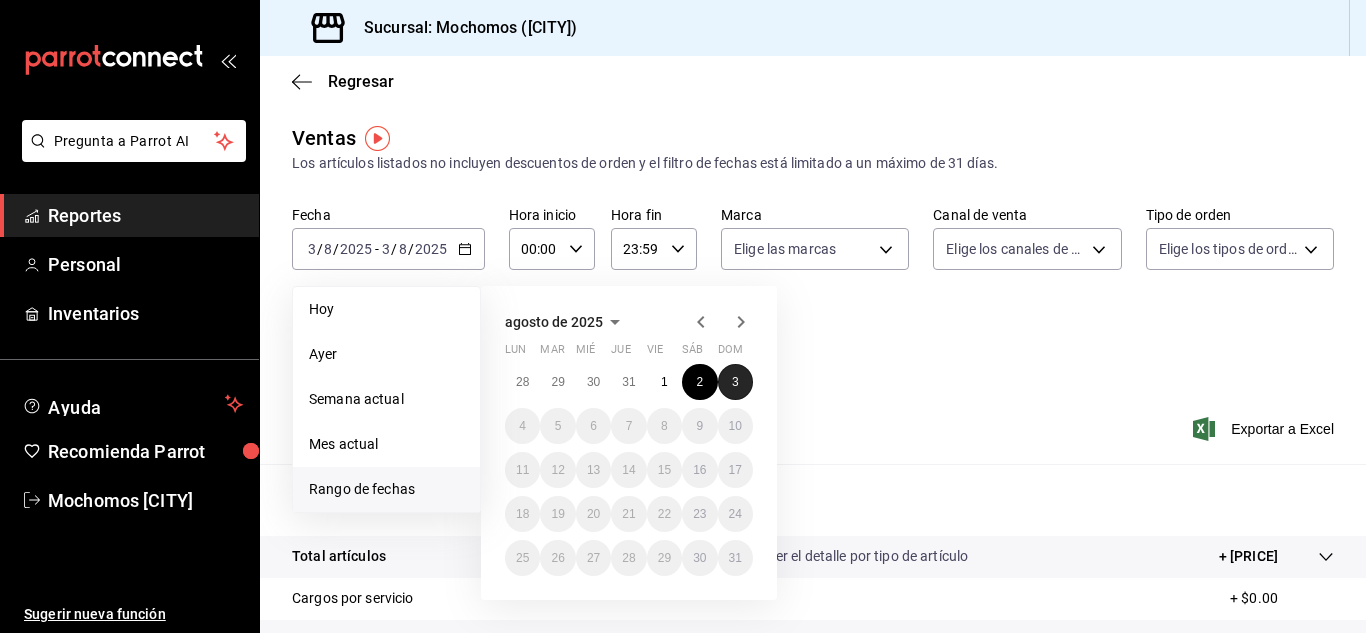 click on "3" at bounding box center [735, 382] 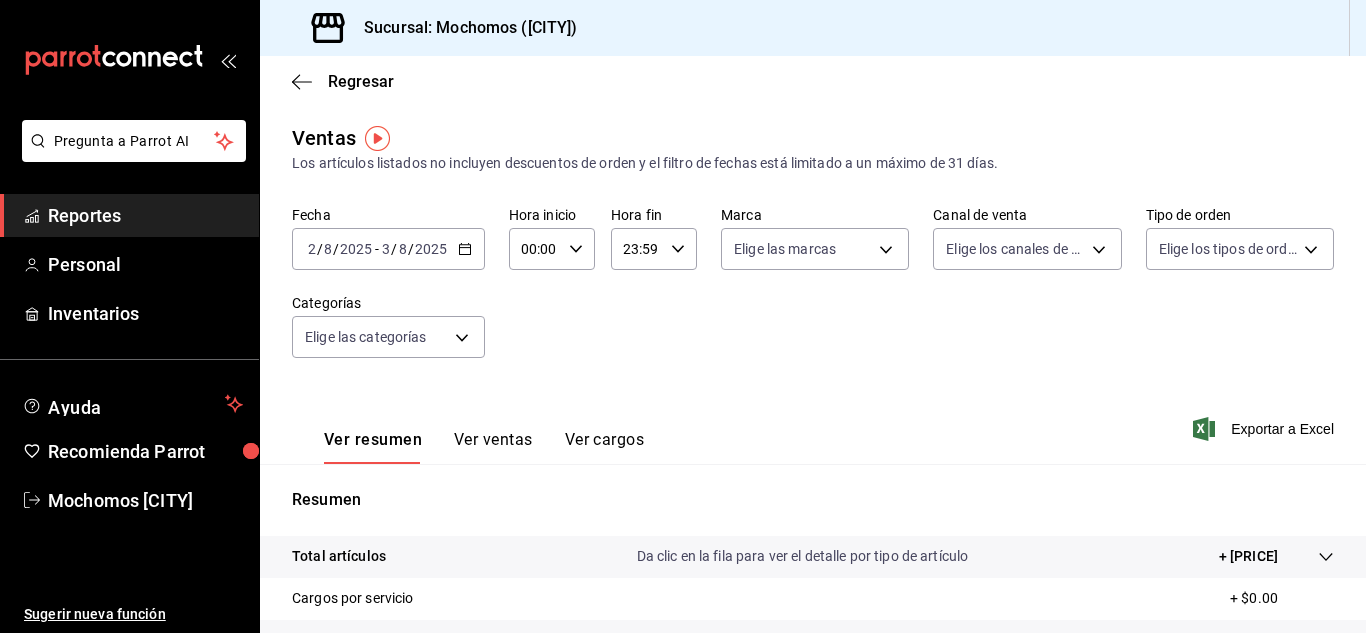 click 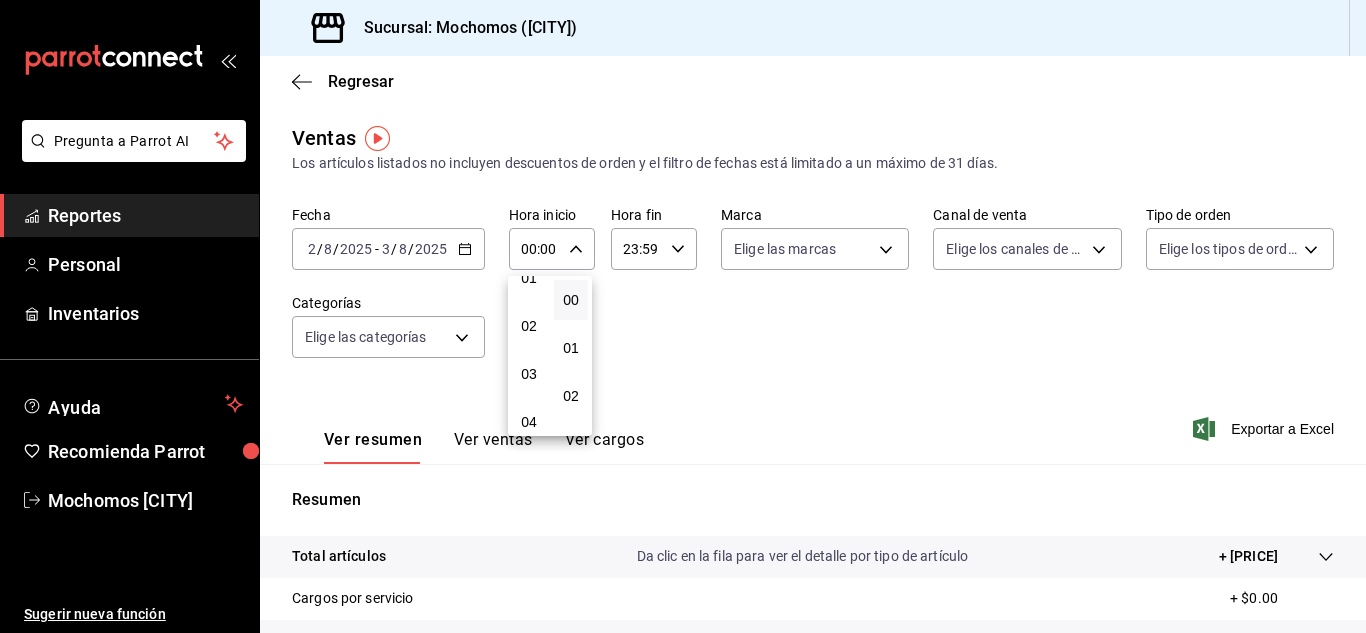 scroll, scrollTop: 100, scrollLeft: 0, axis: vertical 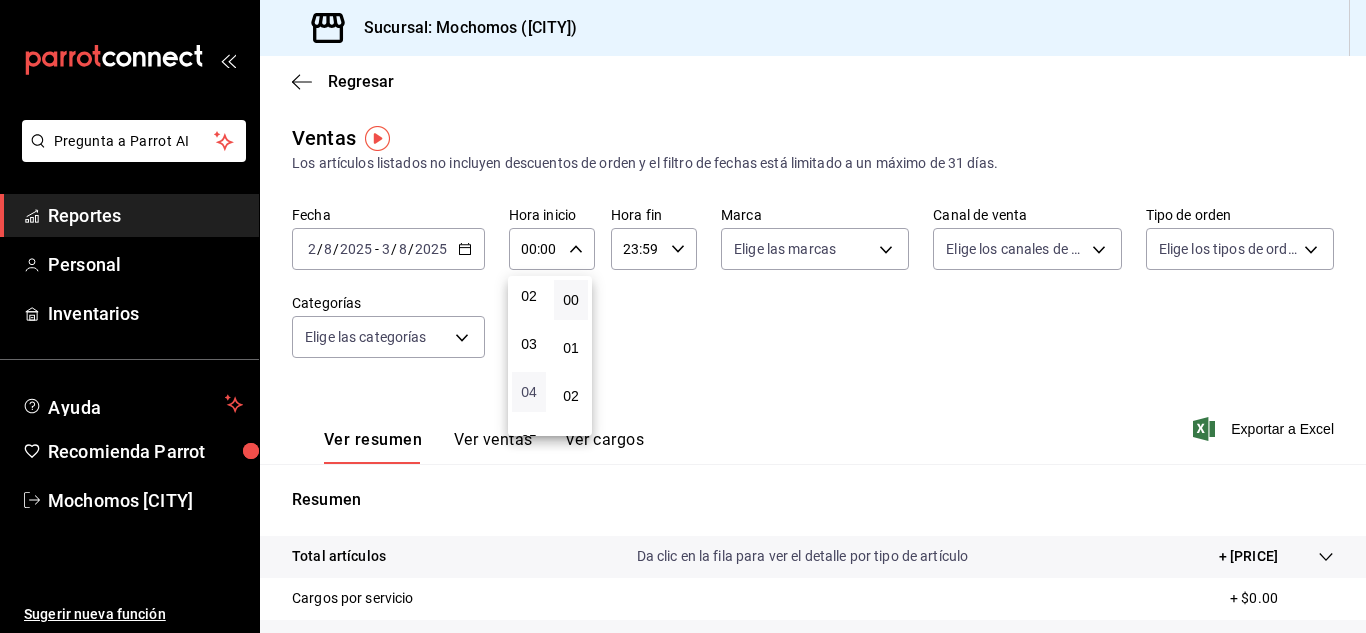 click on "04" at bounding box center (529, 392) 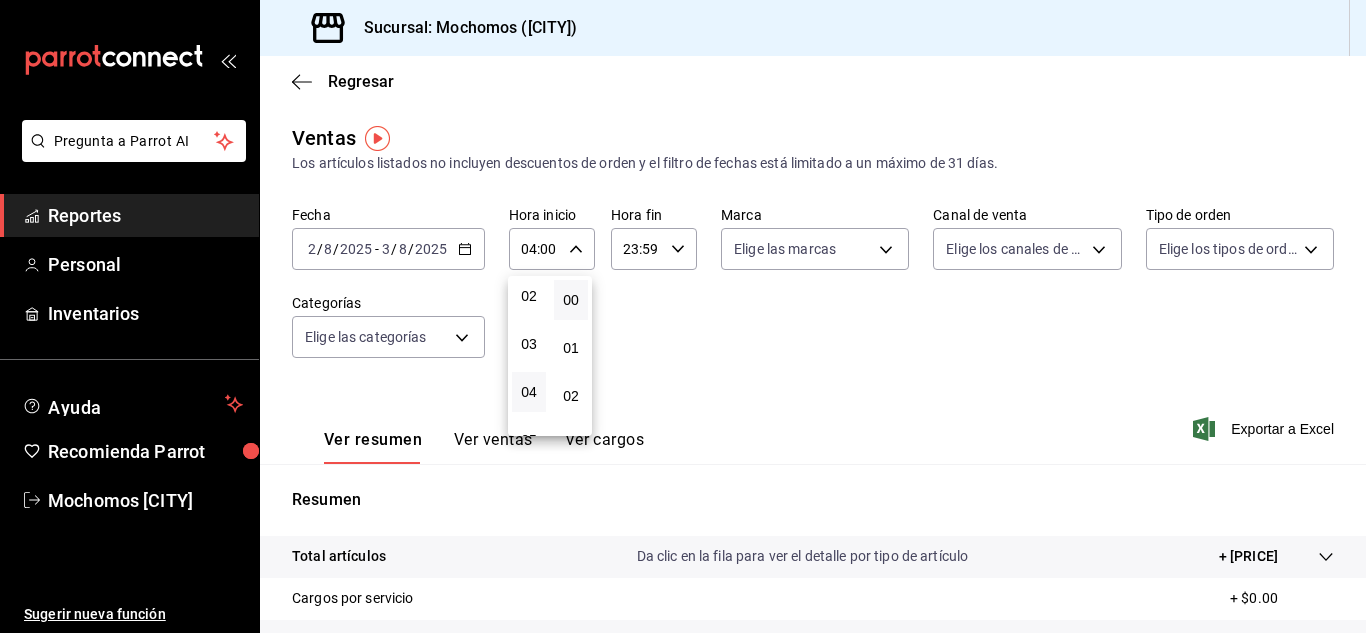 click at bounding box center [683, 316] 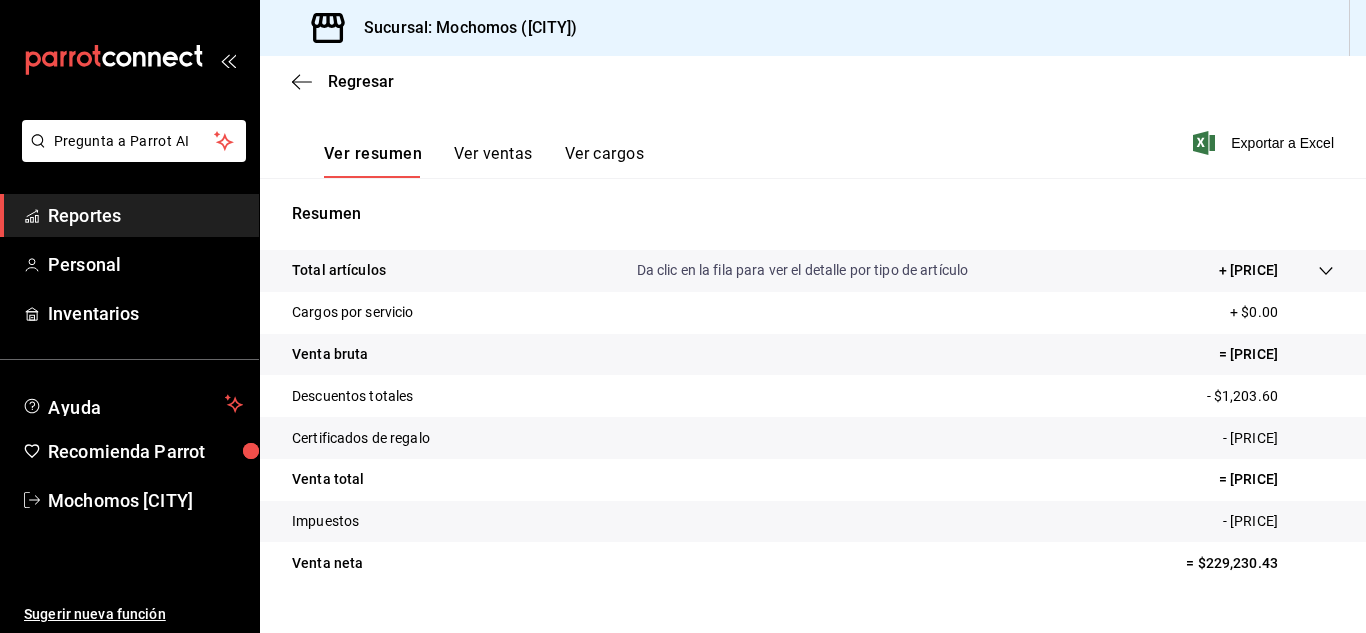 scroll, scrollTop: 325, scrollLeft: 0, axis: vertical 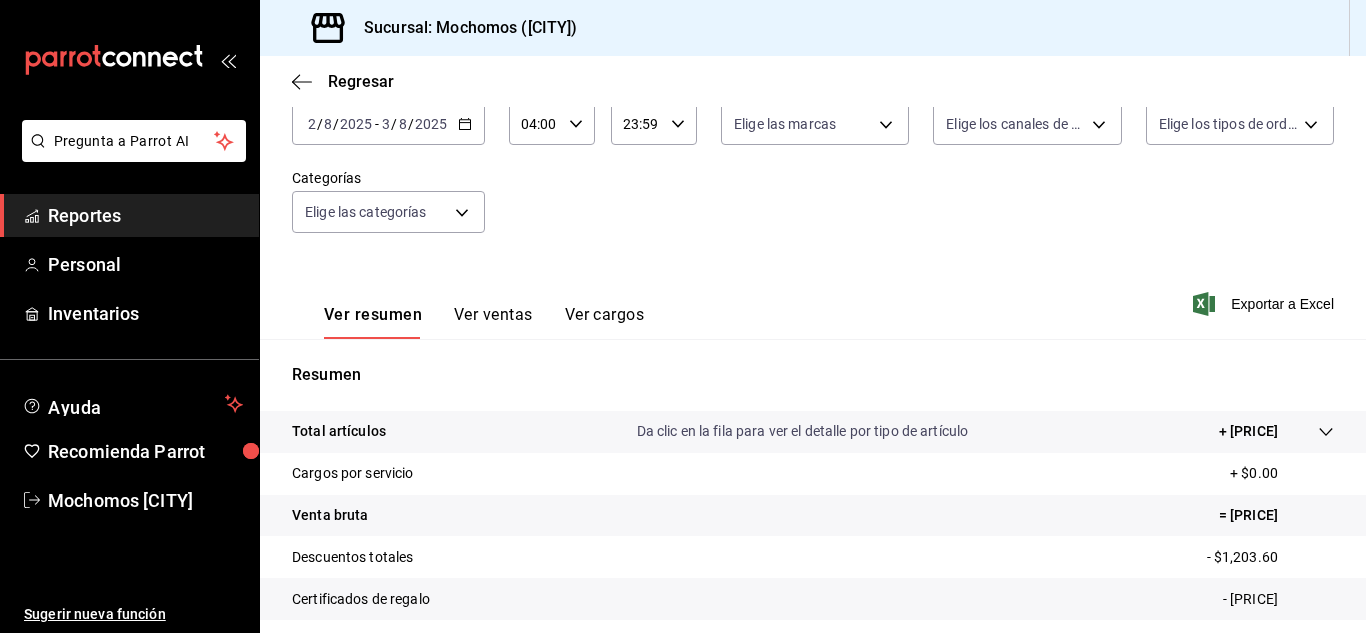 click on "Reportes" at bounding box center [145, 215] 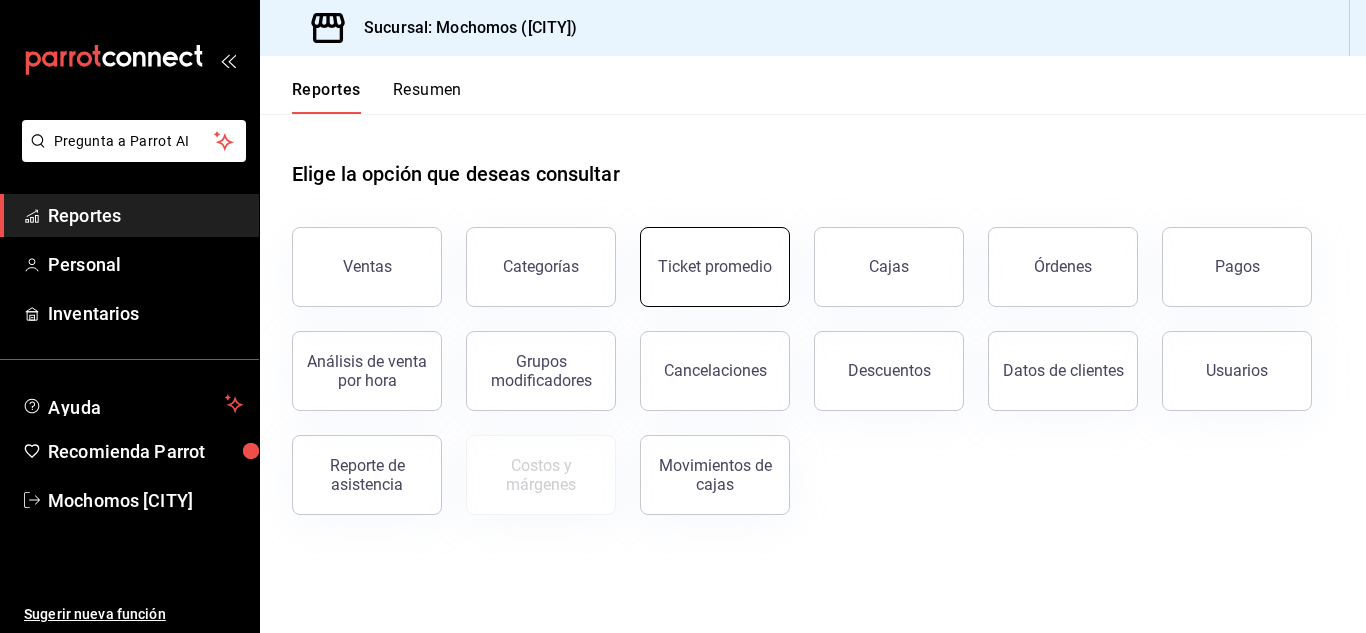 click on "Ticket promedio" at bounding box center (715, 266) 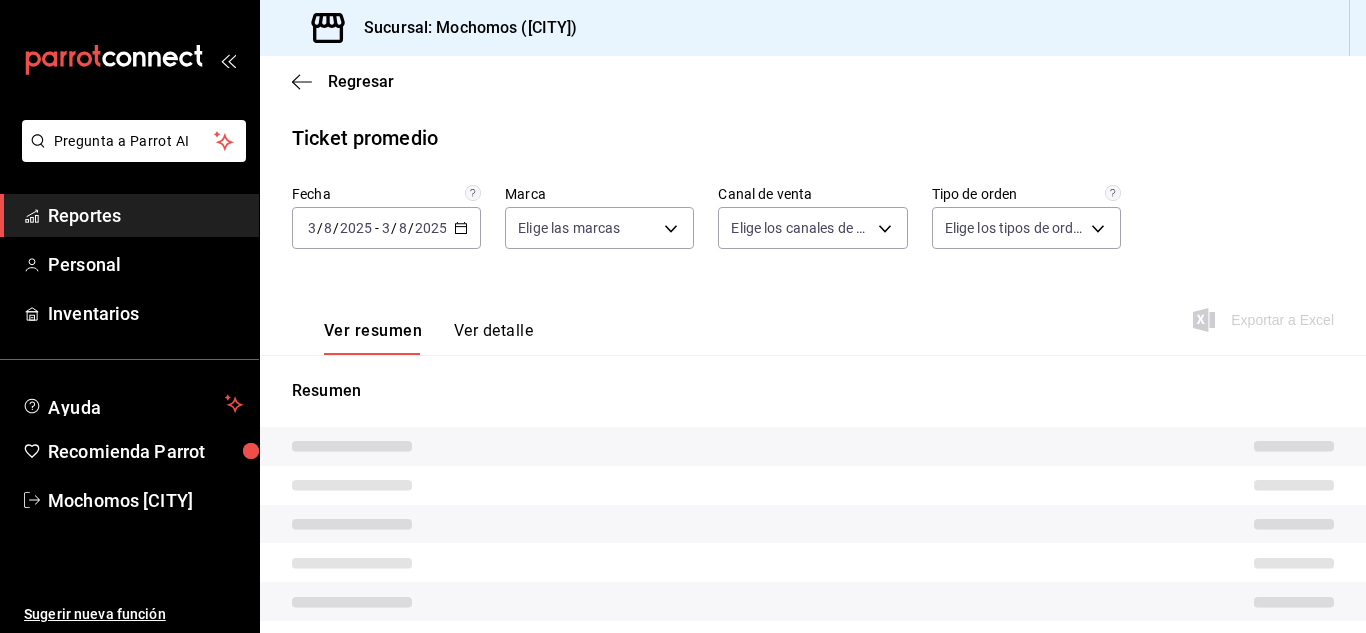type on "65eb7388-82e4-42fa-8caf-680550c77e6f" 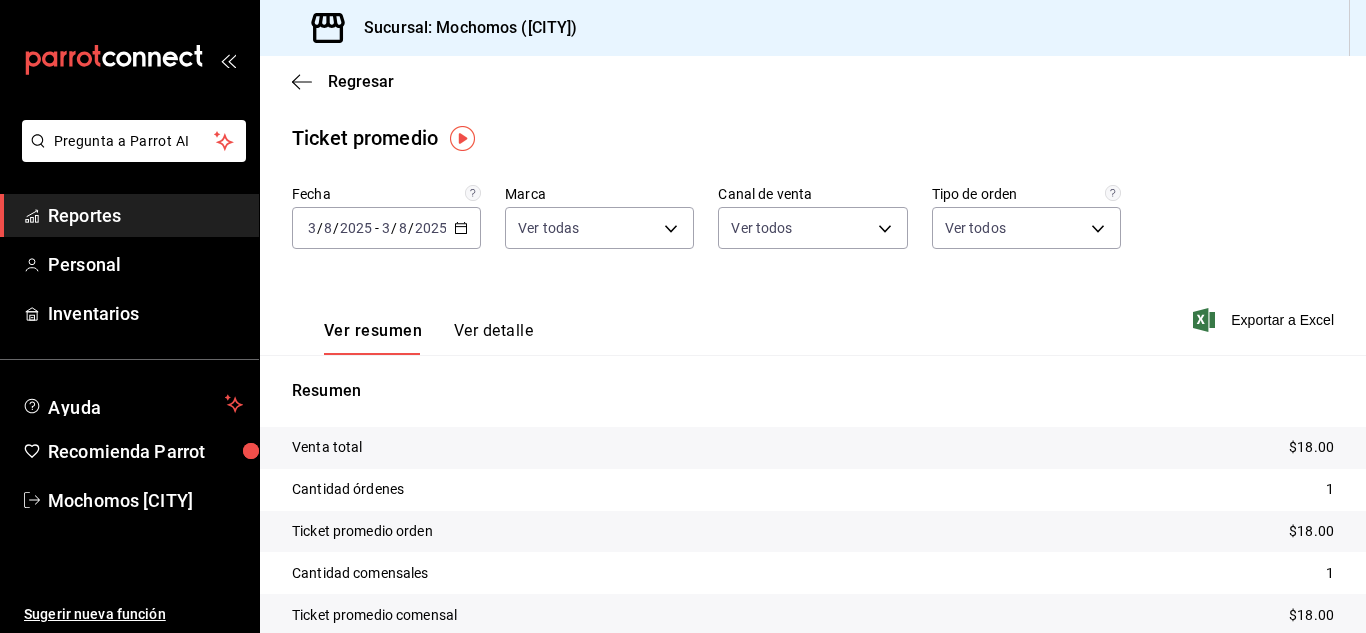 click 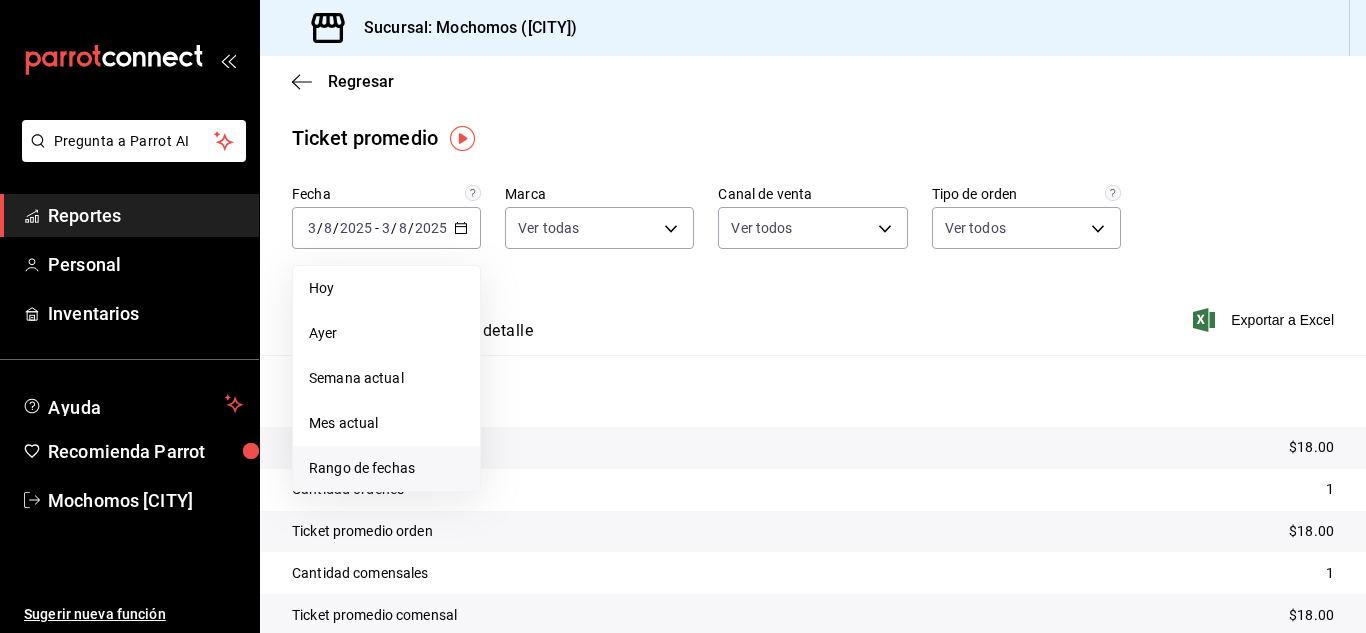click on "Rango de fechas" at bounding box center (386, 468) 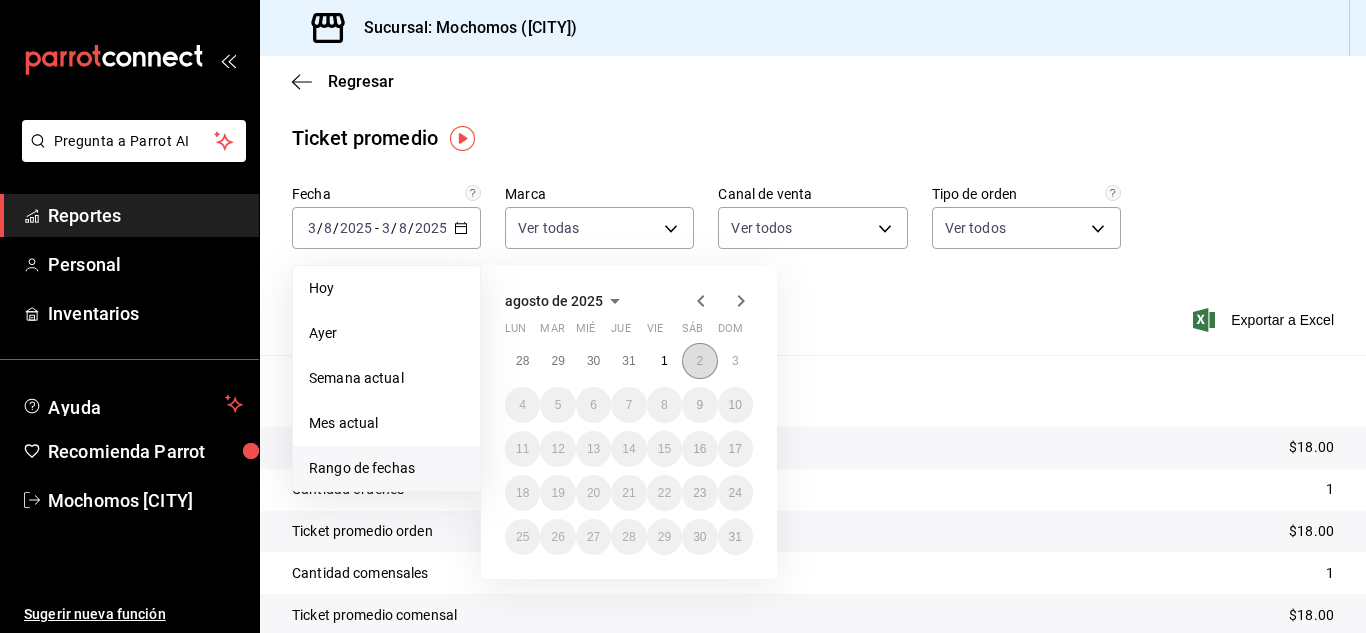click on "2" at bounding box center [699, 361] 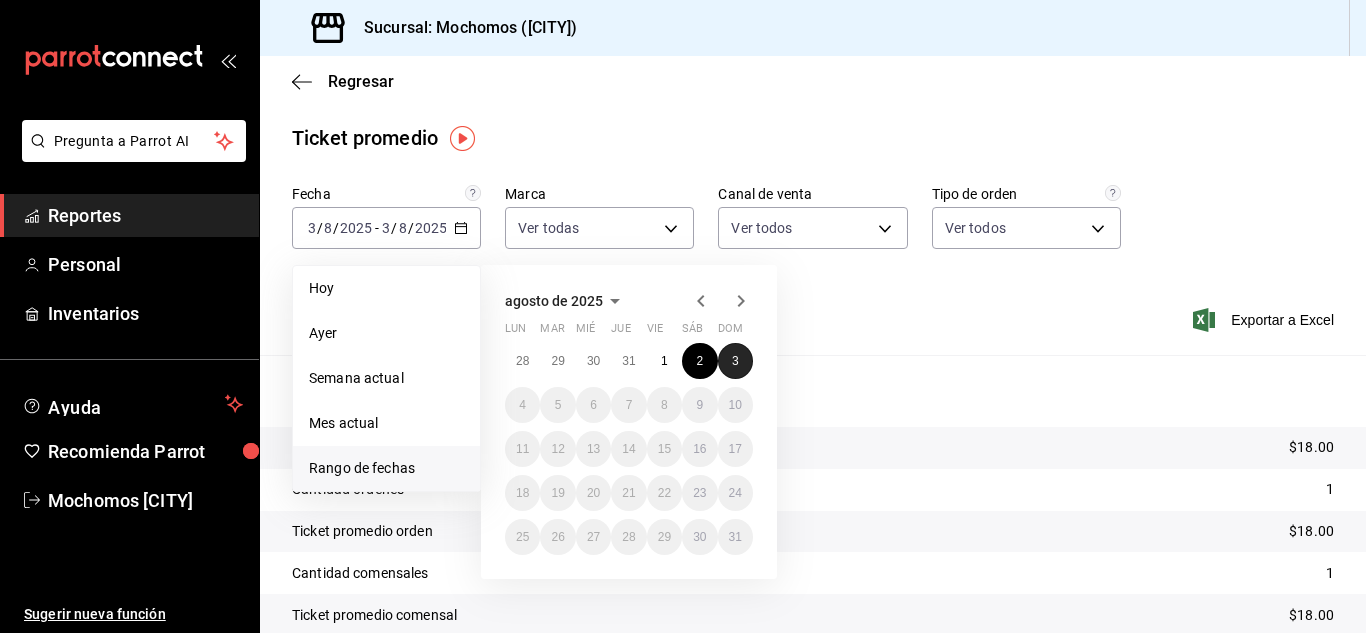 click on "3" at bounding box center (735, 361) 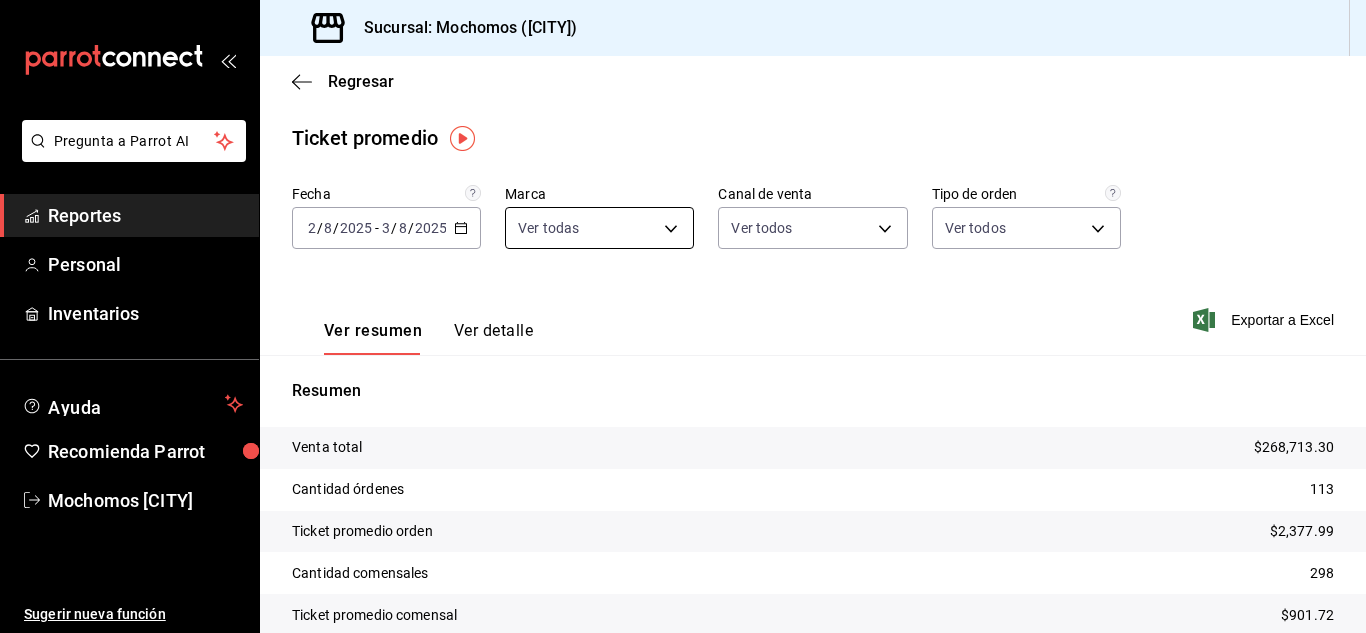 click on "Pregunta a Parrot AI Reportes   Personal   Inventarios   Ayuda Recomienda Parrot   Mochomos [CITY]   Sugerir nueva función   Sucursal: Mochomos ([CITY]) Regresar Ticket promedio   Fecha [DATE] [DATE] - [DATE] [DATE] Marca Ver todas [ID] Canal de venta Ver todos PARROT,UBER_EATS,RAPPI,DIDI_FOOD,ONLINE   Tipo de orden Ver todos [ID],[ID],EXTERNAL Ver resumen Ver detalle Exportar a Excel Resumen Venta total [PRICE] Cantidad órdenes 113 Ticket promedio orden [PRICE] Cantidad comensales 298 Ticket promedio comensal [PRICE] Pregunta a Parrot AI Reportes   Personal   Inventarios   Ayuda Recomienda Parrot   Mochomos [CITY]   Sugerir nueva función   GANA 1 MES GRATIS EN TU SUSCRIPCIÓN AQUÍ Ver video tutorial Ir a video Visitar centro de ayuda ([PHONE]) [EMAIL] Visitar centro de ayuda ([PHONE]) [EMAIL]" at bounding box center (683, 316) 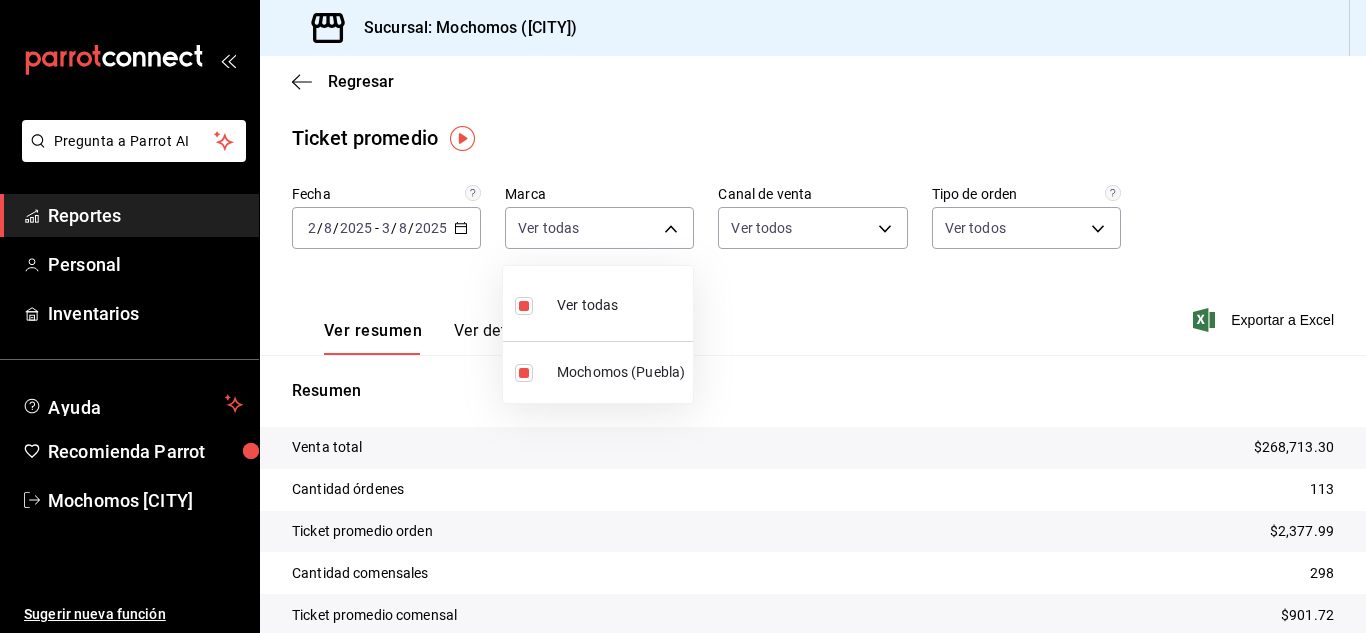 click at bounding box center [683, 316] 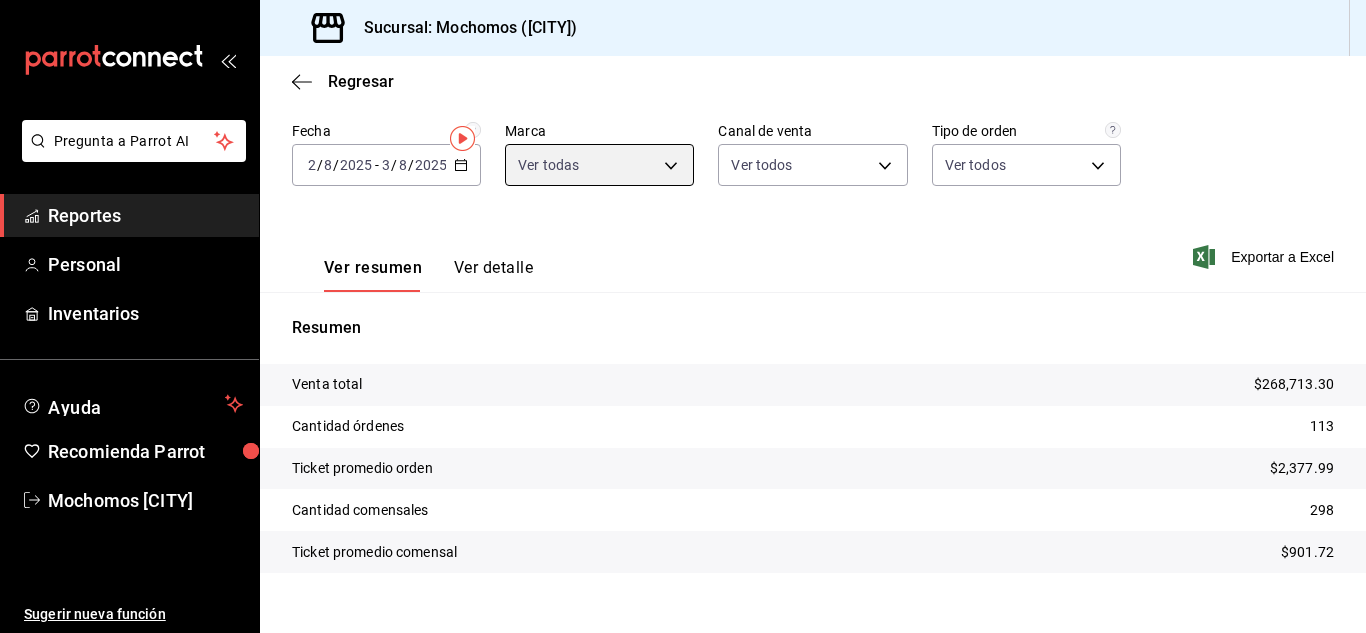 scroll, scrollTop: 91, scrollLeft: 0, axis: vertical 